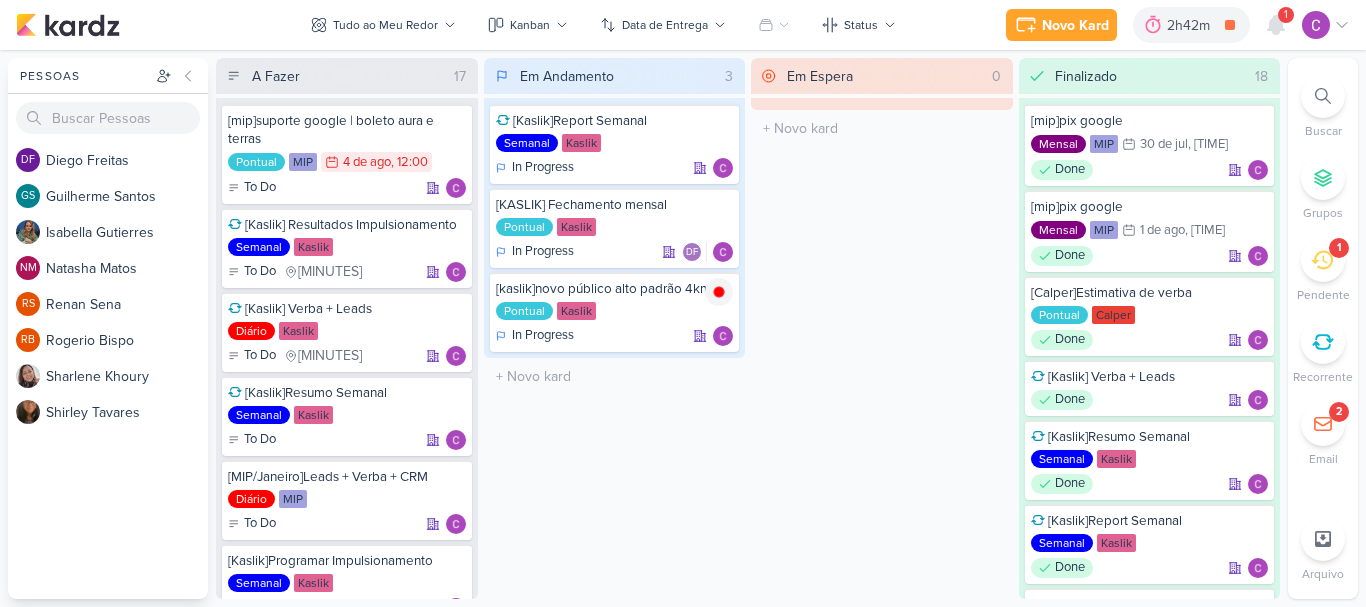 scroll, scrollTop: 0, scrollLeft: 0, axis: both 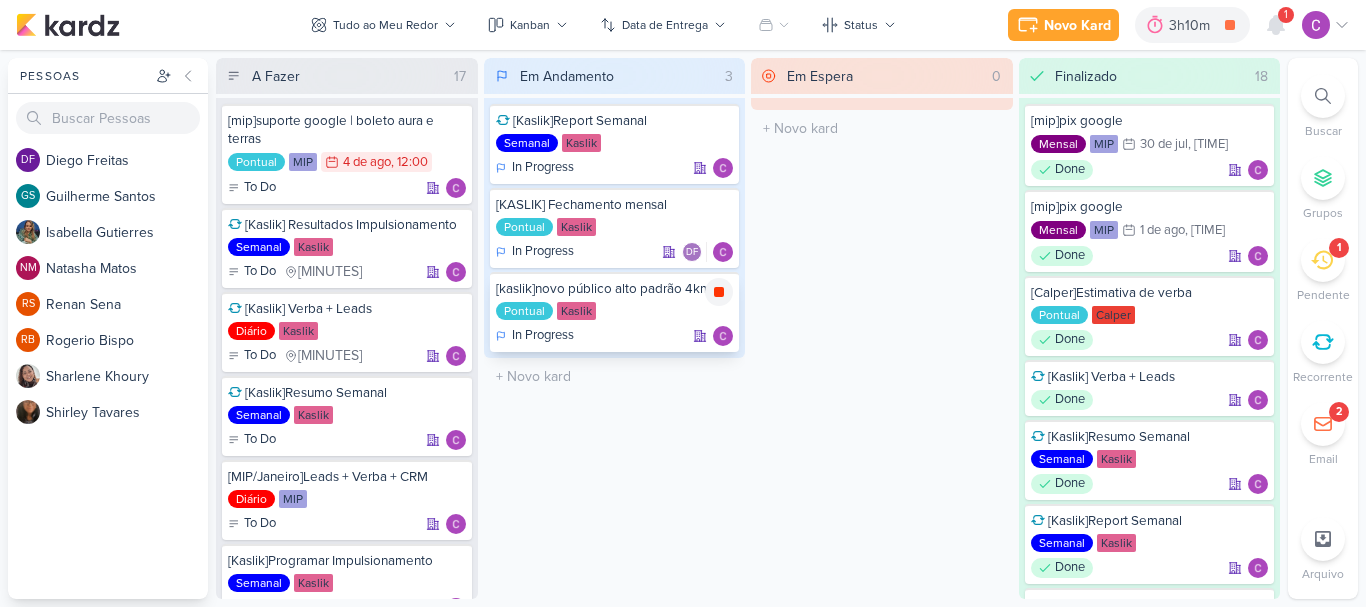 click 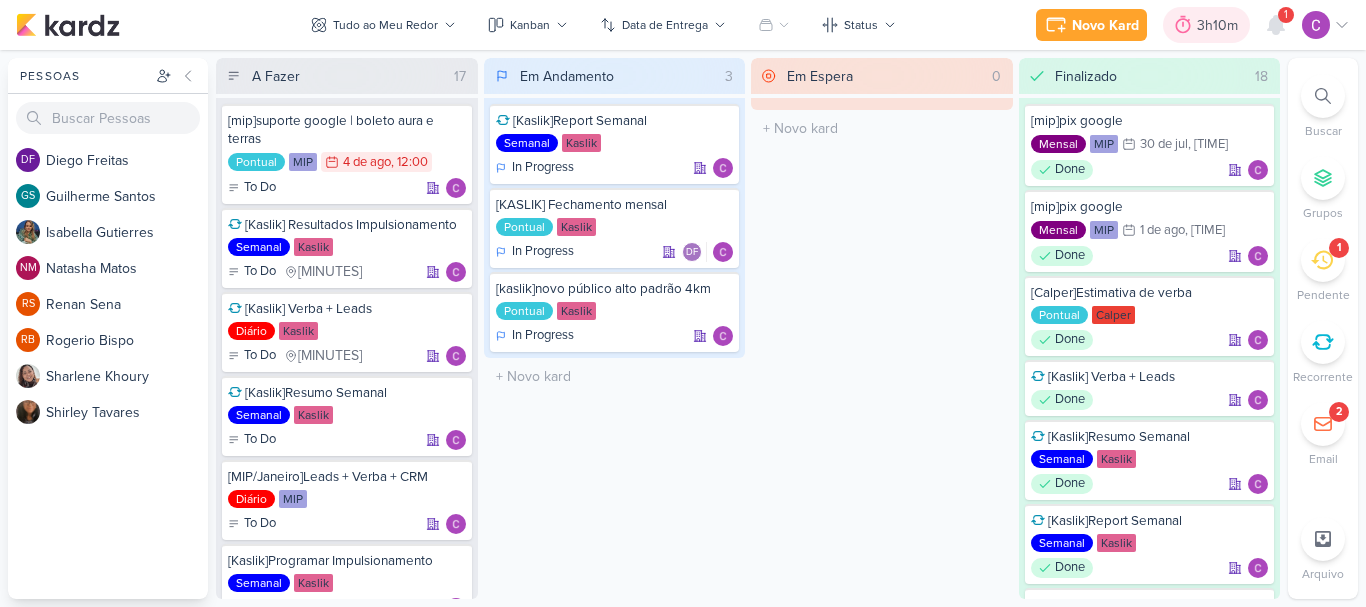 click on "3h10m" at bounding box center (1220, 25) 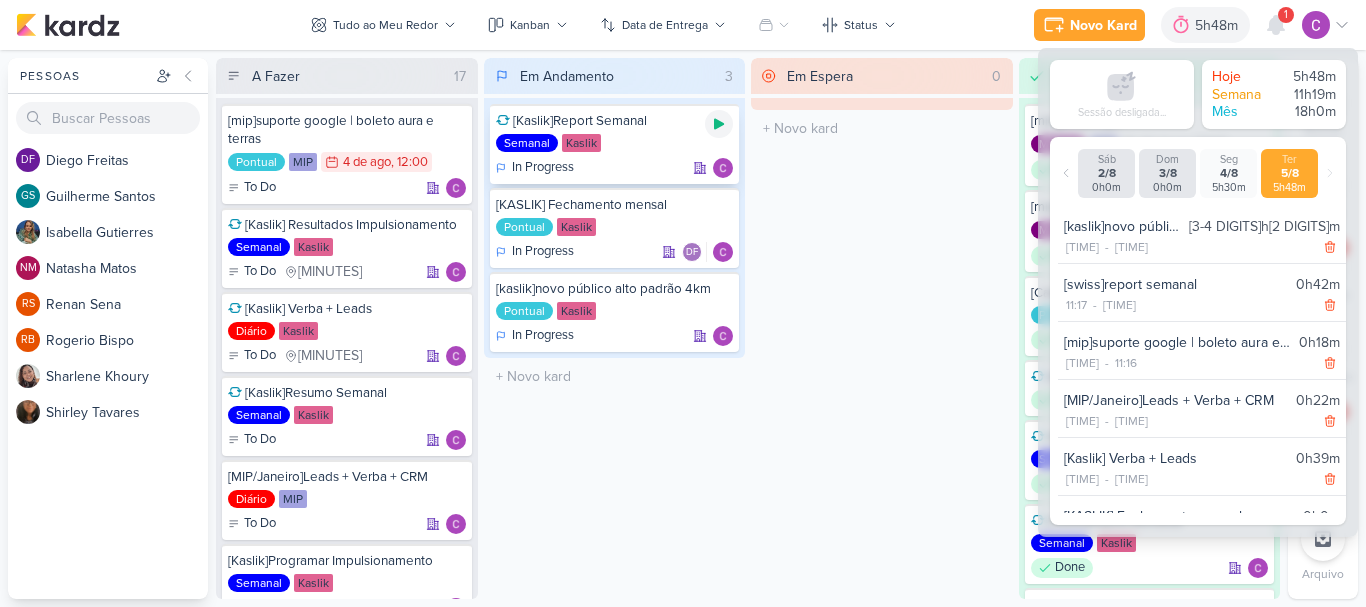 click 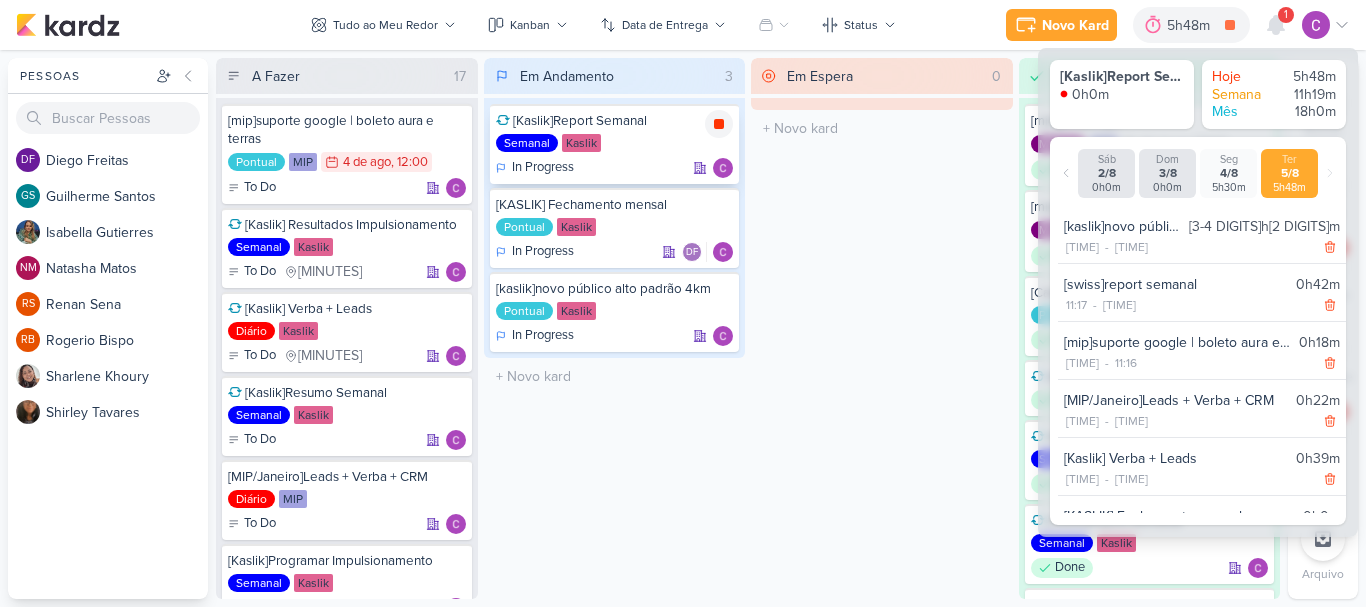 click 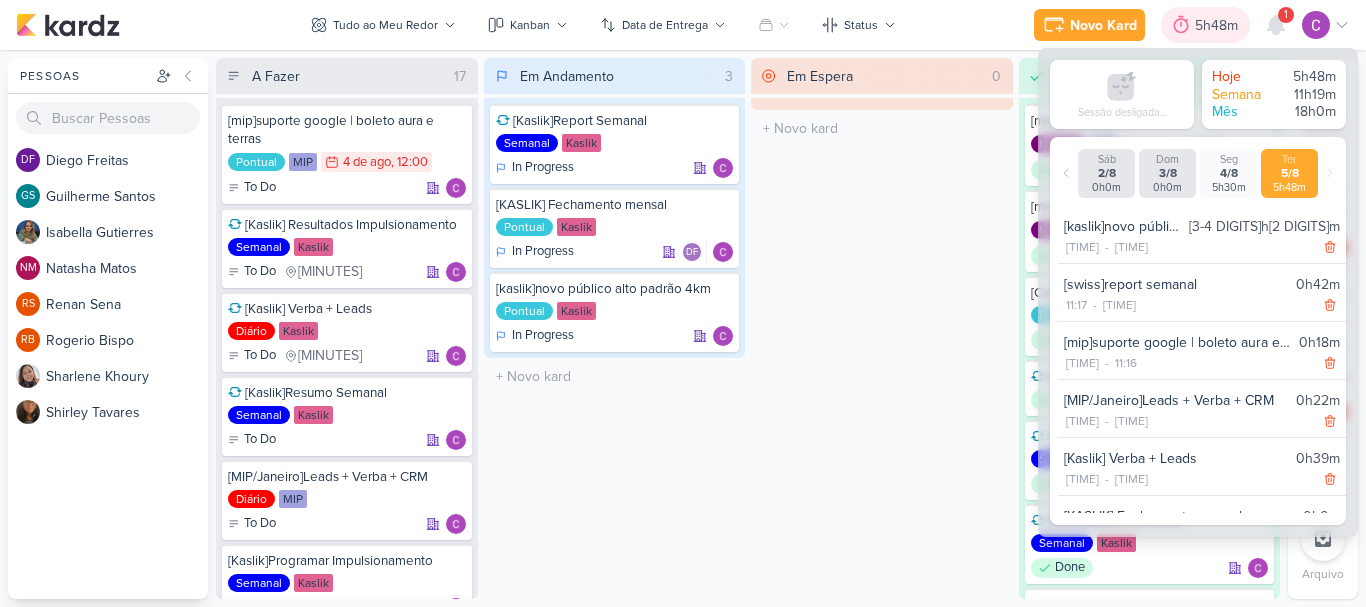 click on "5h48m" at bounding box center (1219, 25) 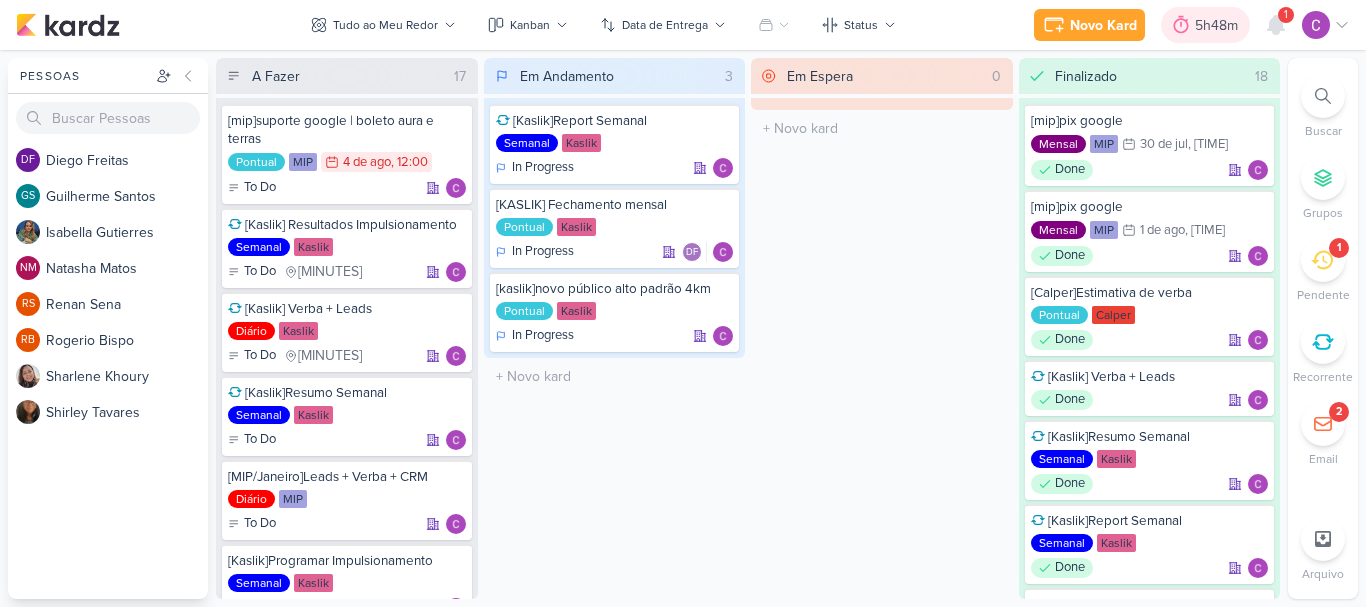 click on "5h48m" at bounding box center (1219, 25) 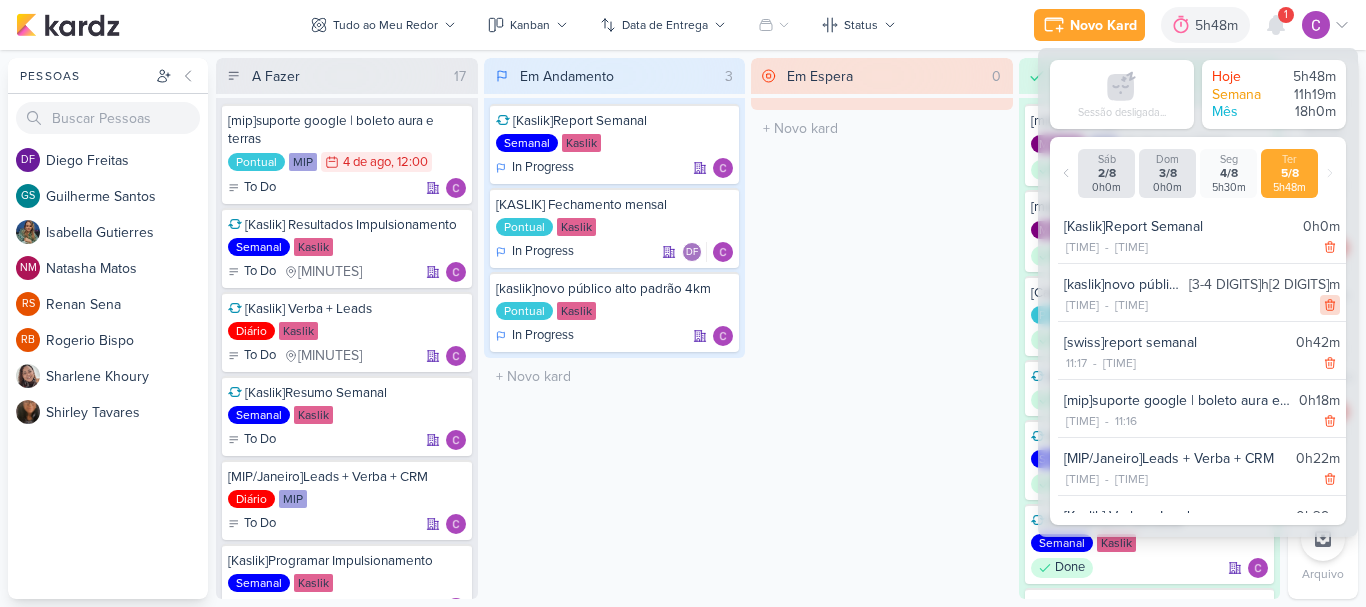 click 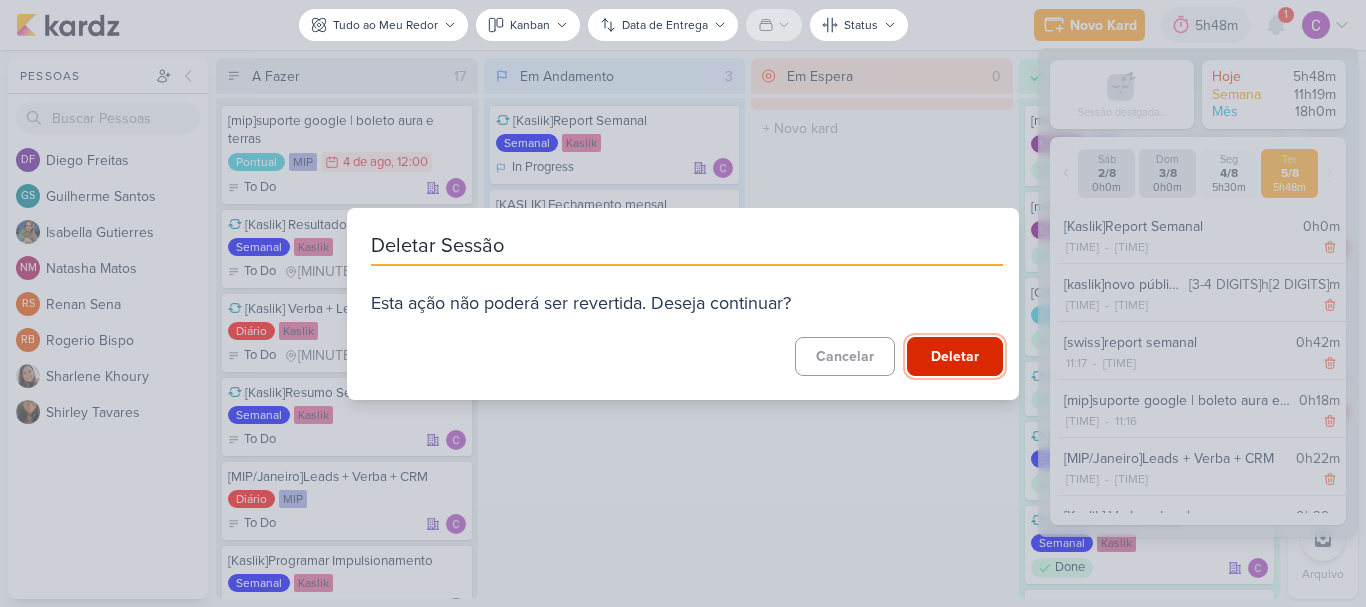 click on "Deletar" at bounding box center (955, 356) 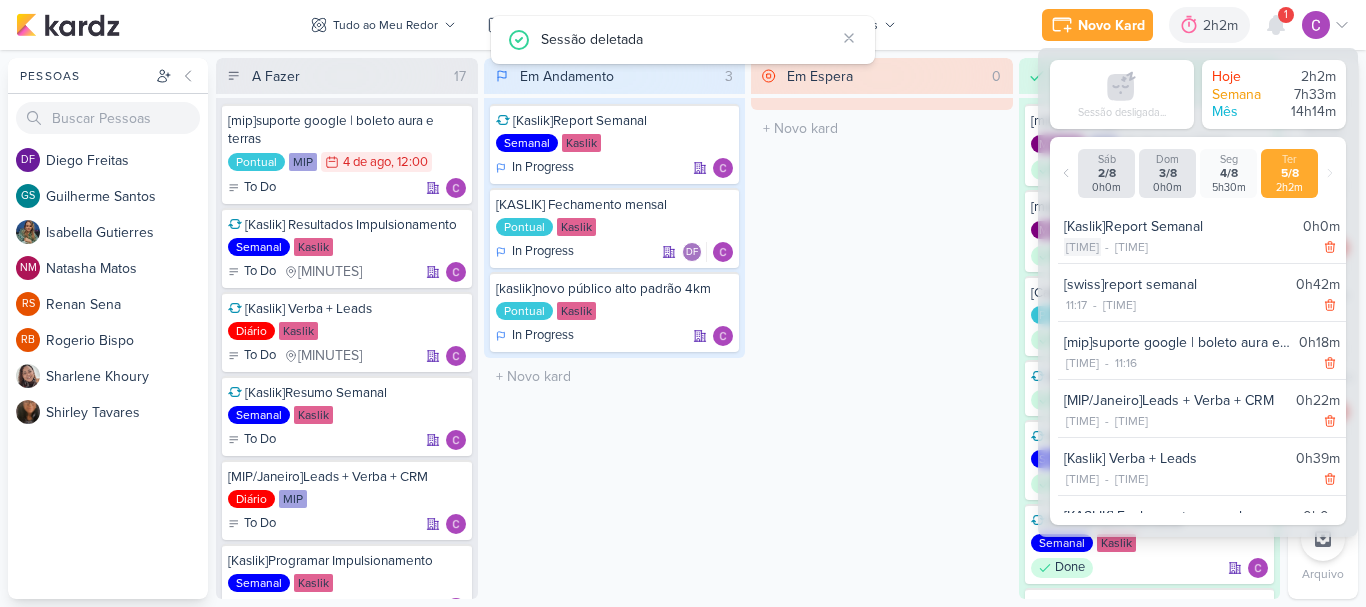 click on "[TIME]" at bounding box center (1082, 247) 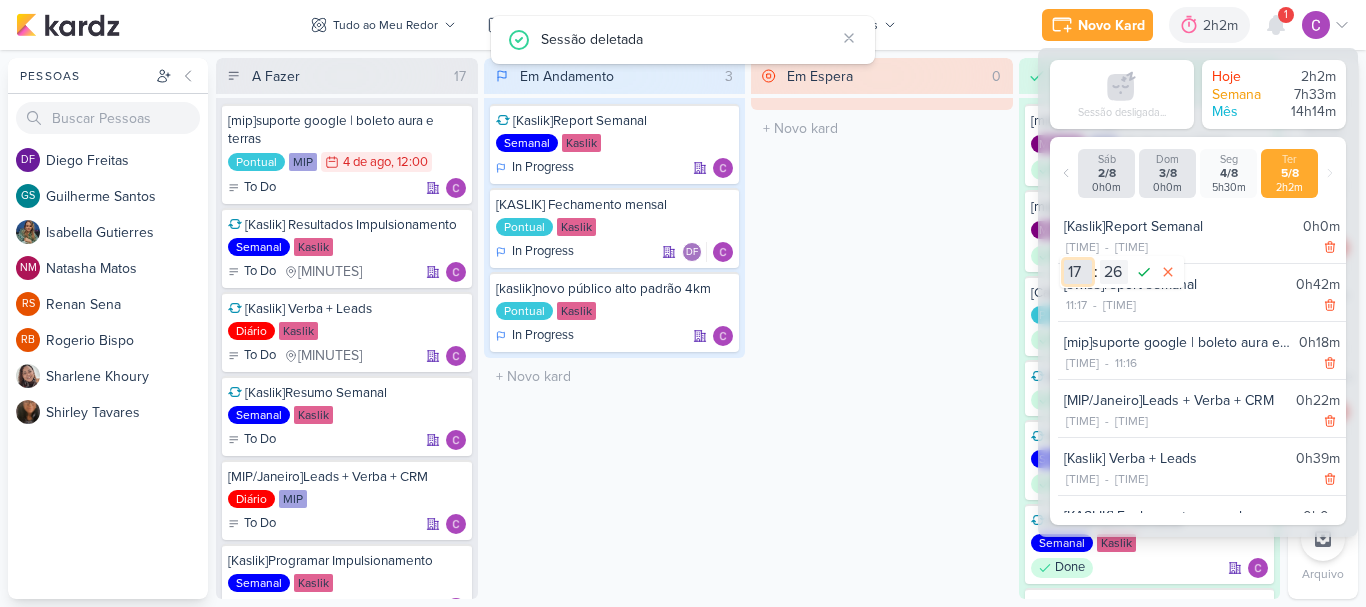 click on "00 01 02 03 04 05 06 07 08 09 10 11 12 13 14 15 16 17 18 19 20 21 22 23" at bounding box center (1078, 272) 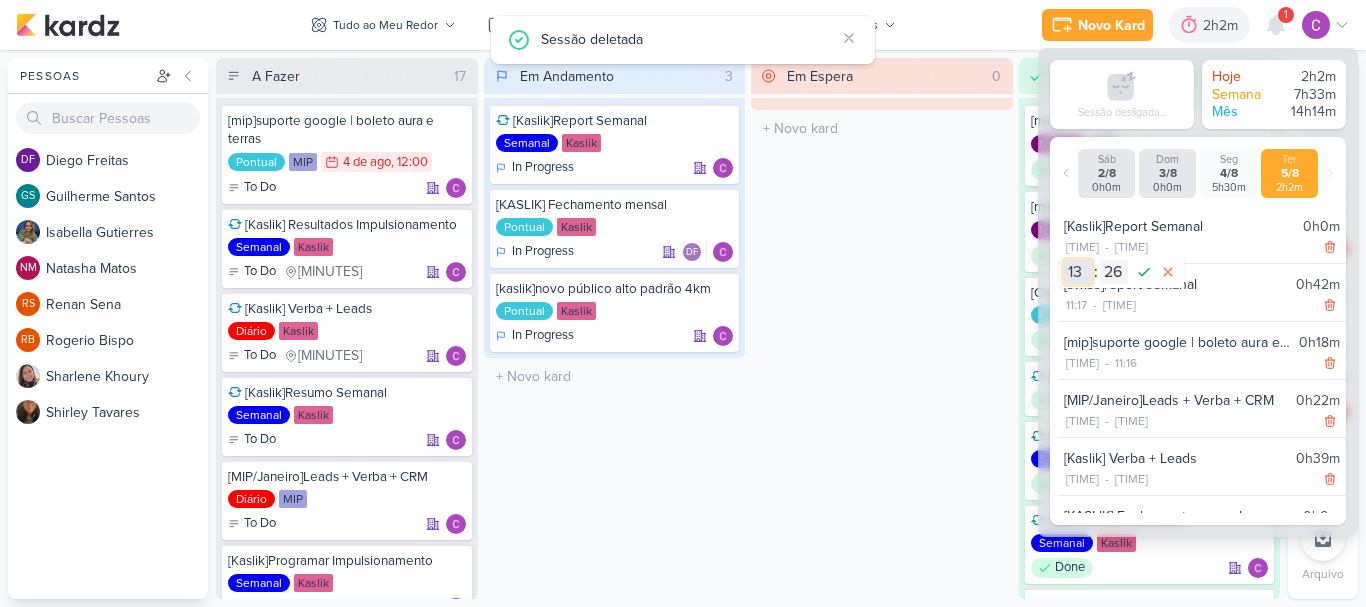 click on "00 01 02 03 04 05 06 07 08 09 10 11 12 13 14 15 16 17 18 19 20 21 22 23" at bounding box center (1078, 272) 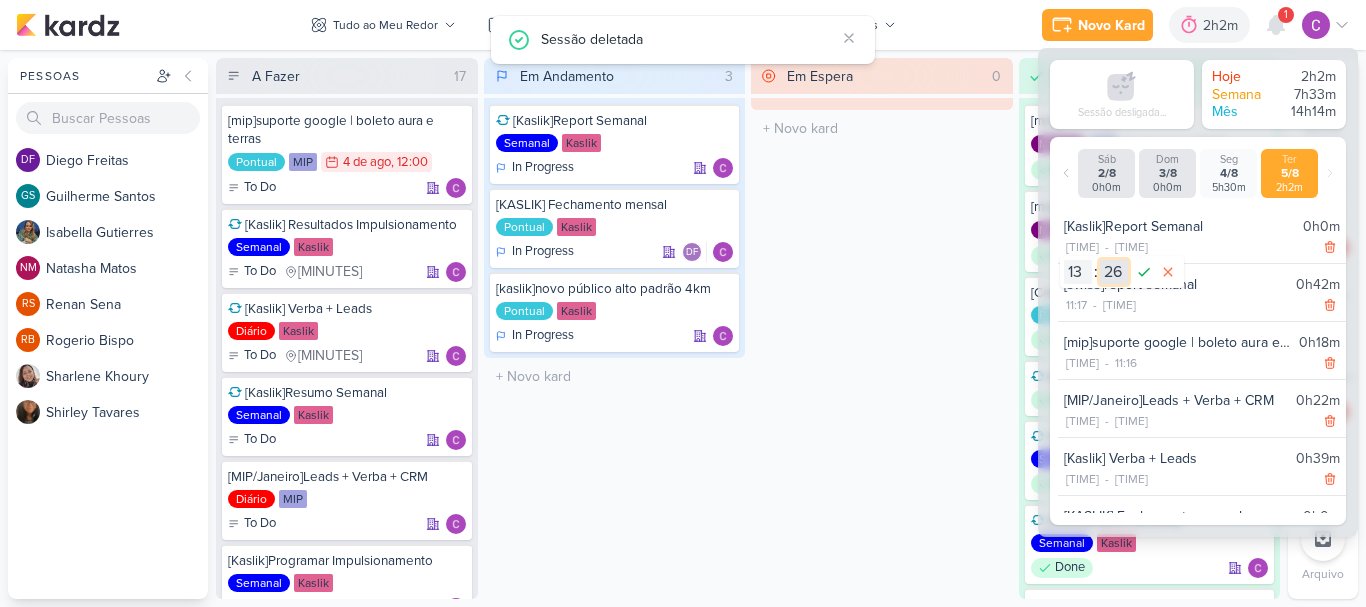 click on "00 01 02 03 04 05 06 07 08 09 10 11 12 13 14 15 16 17 18 19 20 21 22 23 24 25 26 27 28 29 30 31 32 33 34 35 36 37 38 39 40 41 42 43 44 45 46 47 48 49 50 51 52 53 54 55 56 57 58 59" at bounding box center [1114, 272] 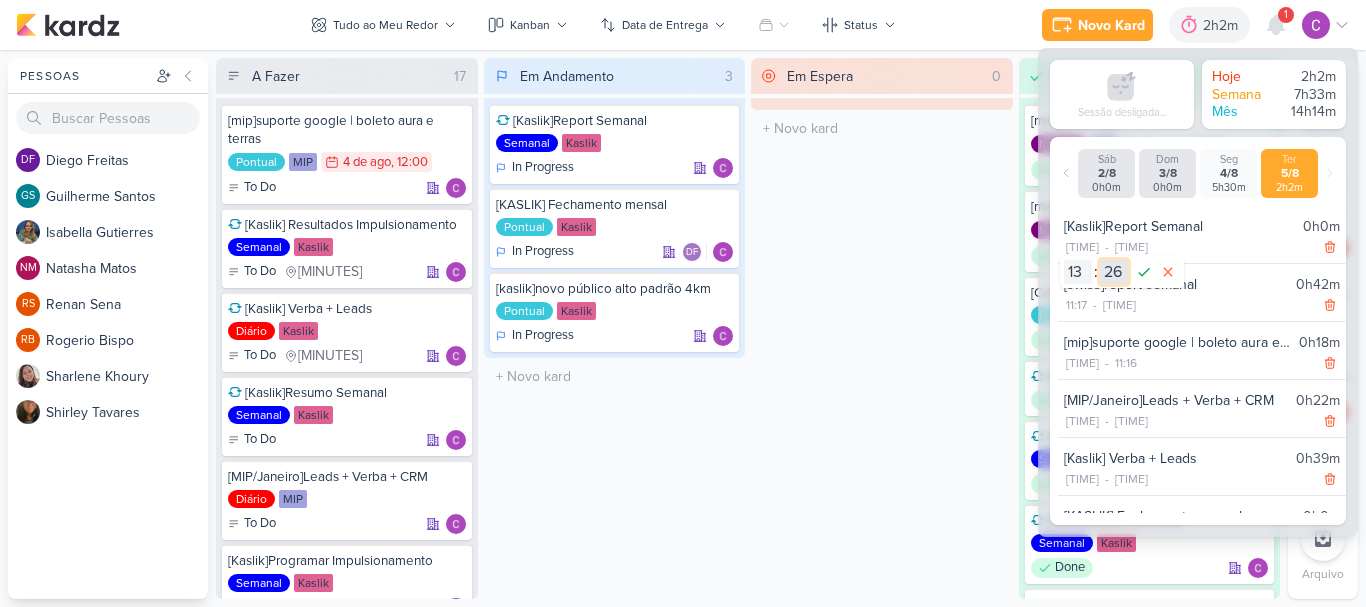 select on "39" 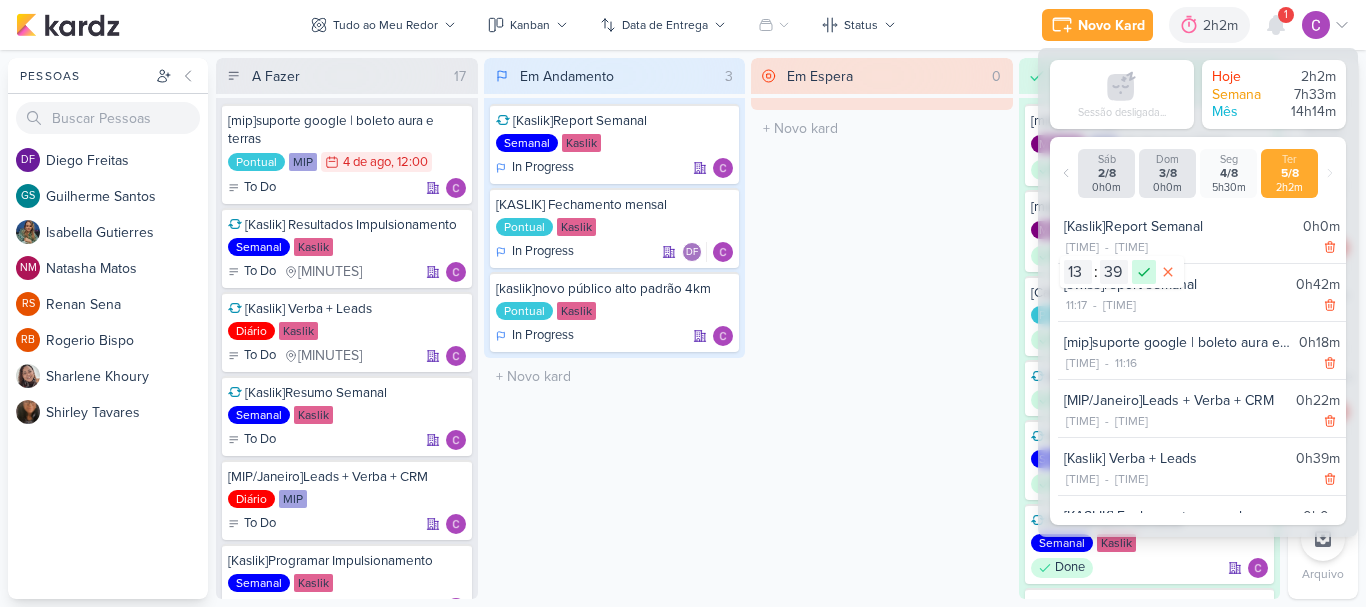 click 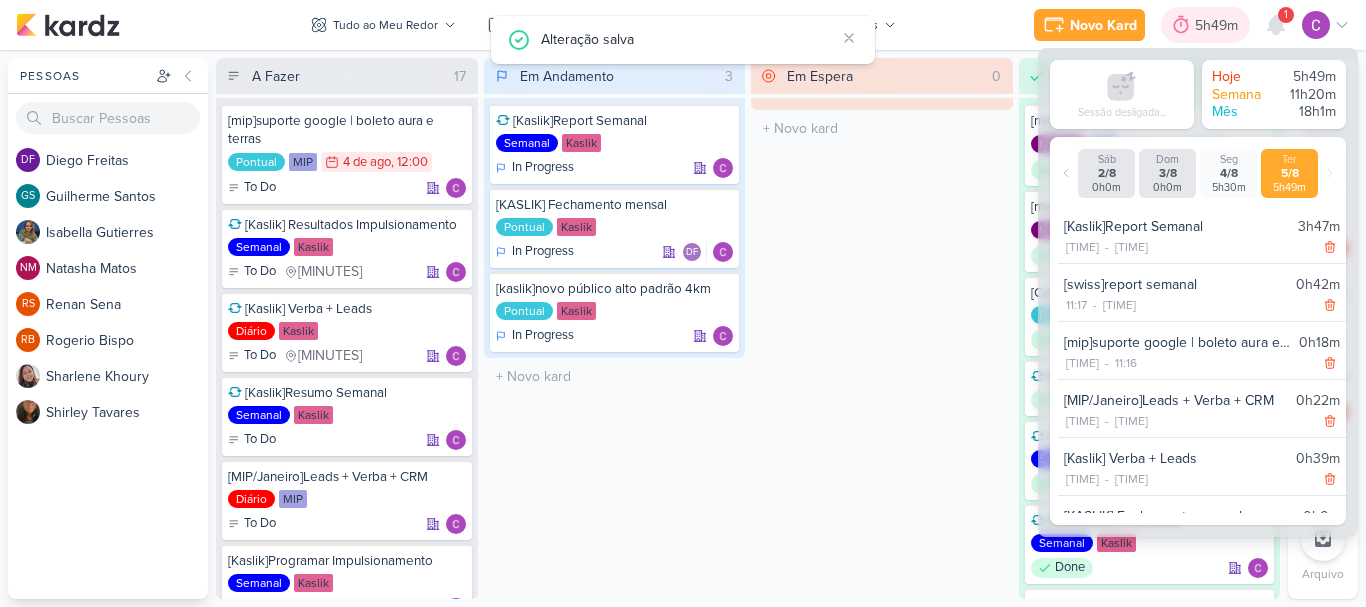click on "5h49m" at bounding box center [1219, 25] 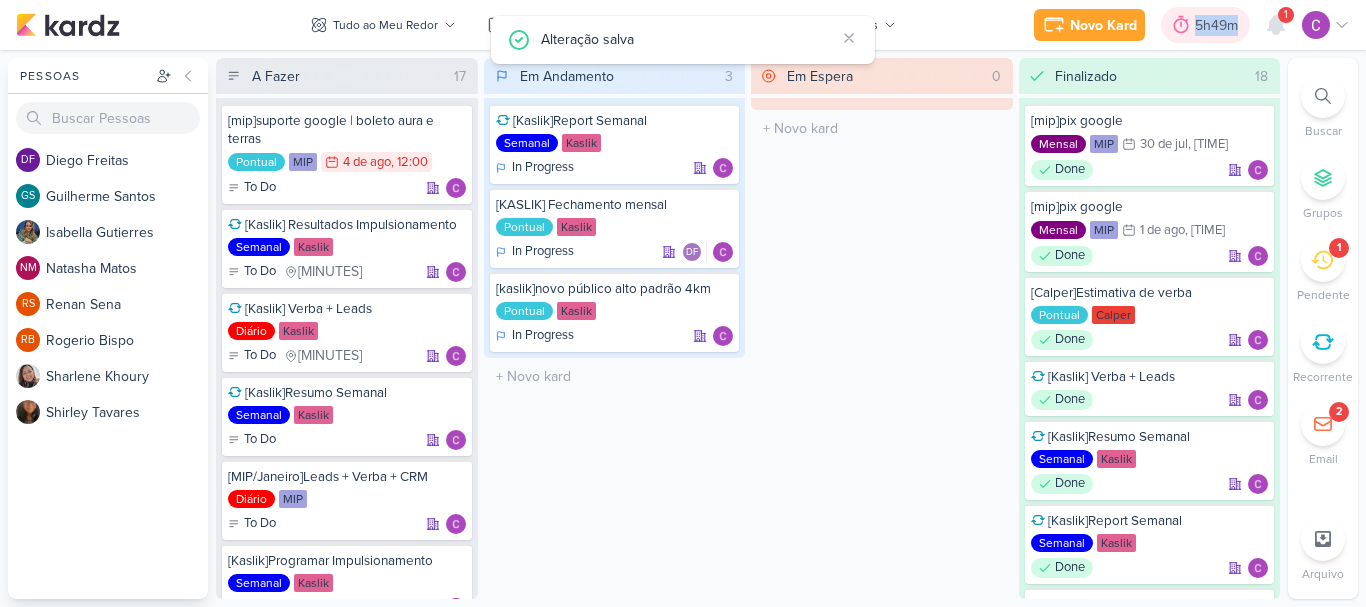 click on "5h49m" at bounding box center (1219, 25) 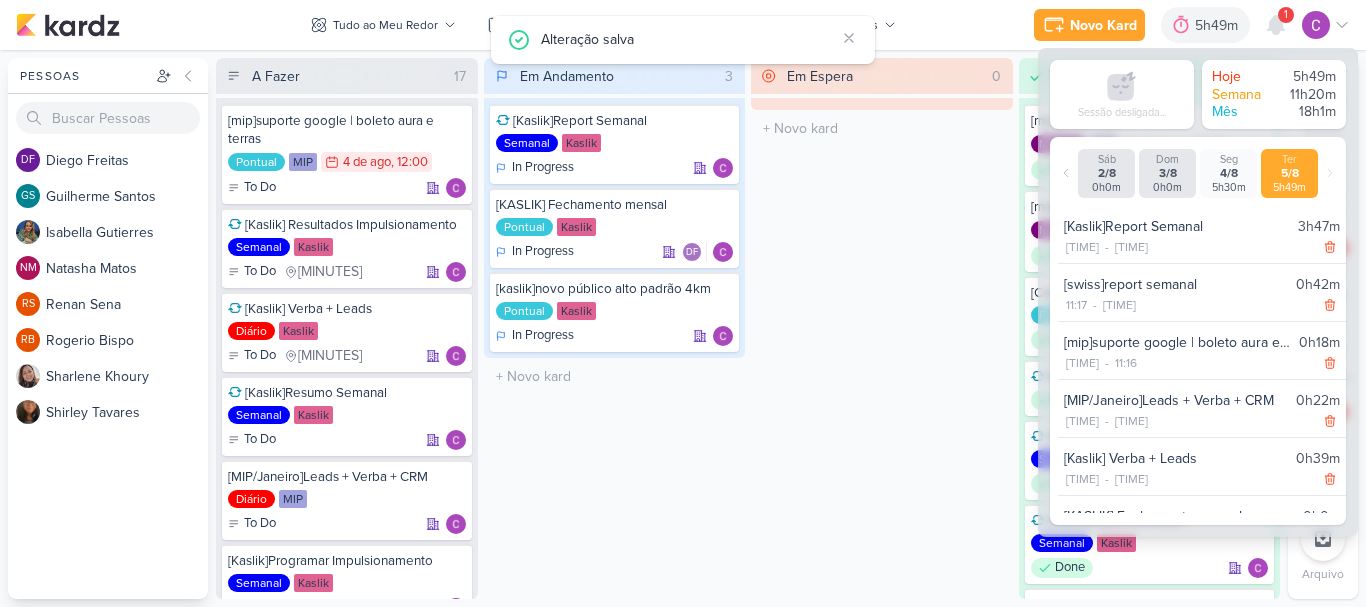 click on "Em Espera
0
O título do kard deve ter menos que 100 caracteres" at bounding box center [882, 328] 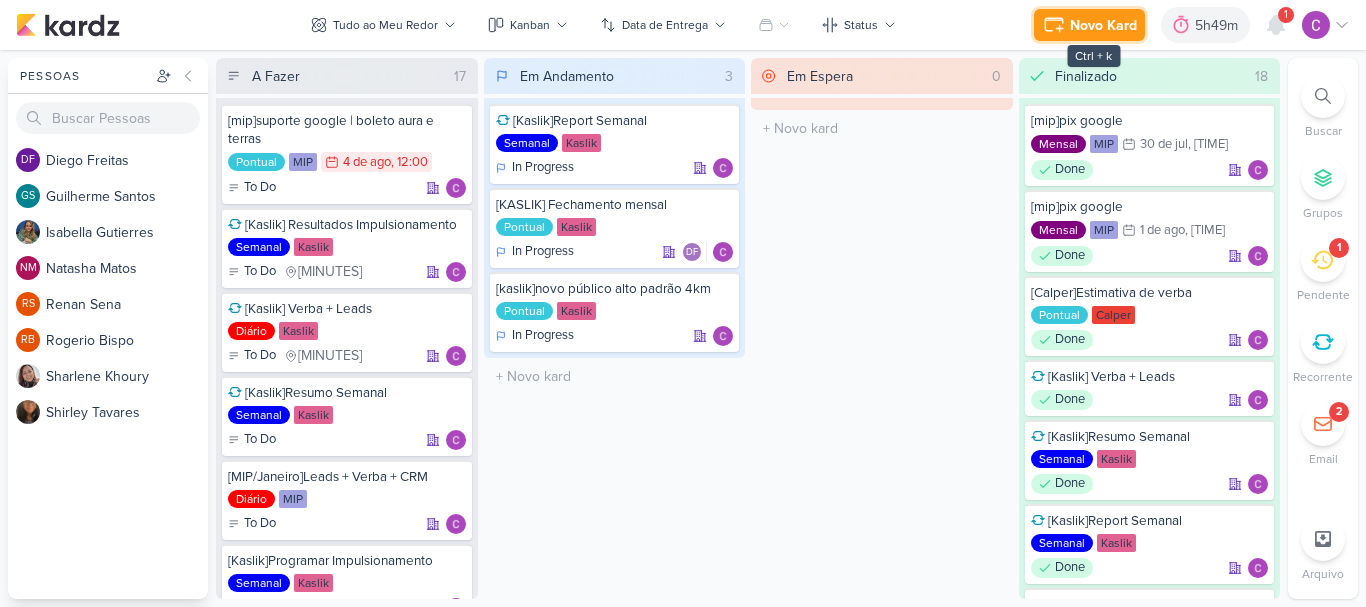 click on "Novo Kard" at bounding box center [1103, 25] 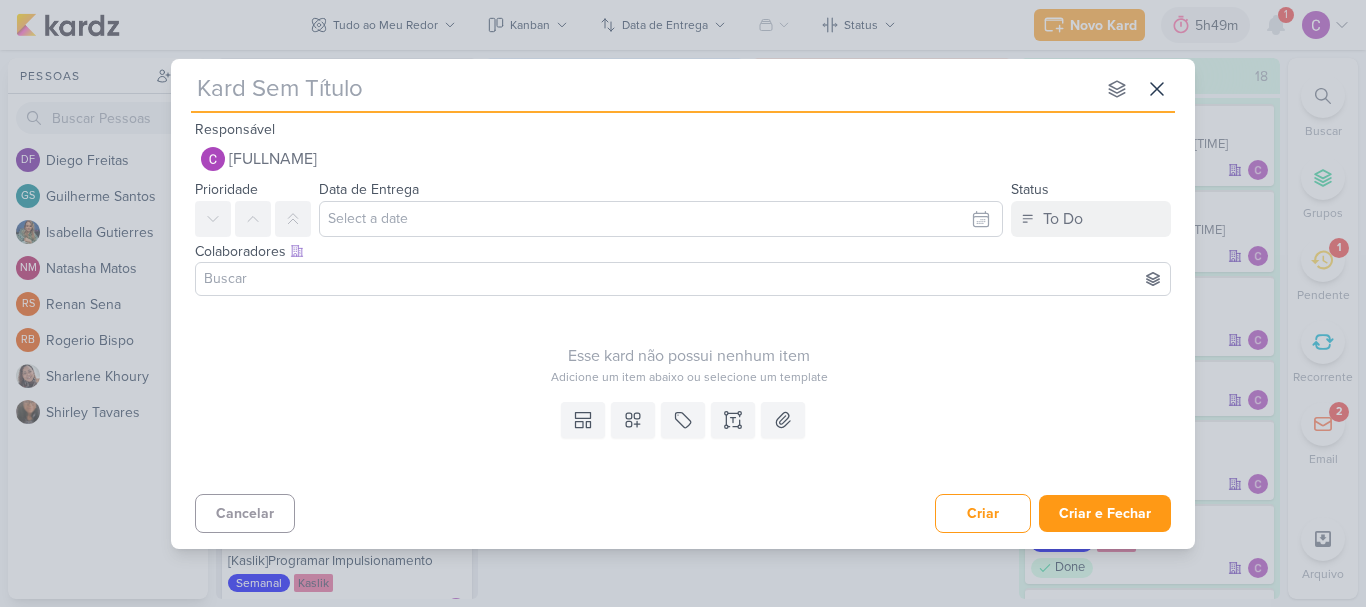 type on "[" 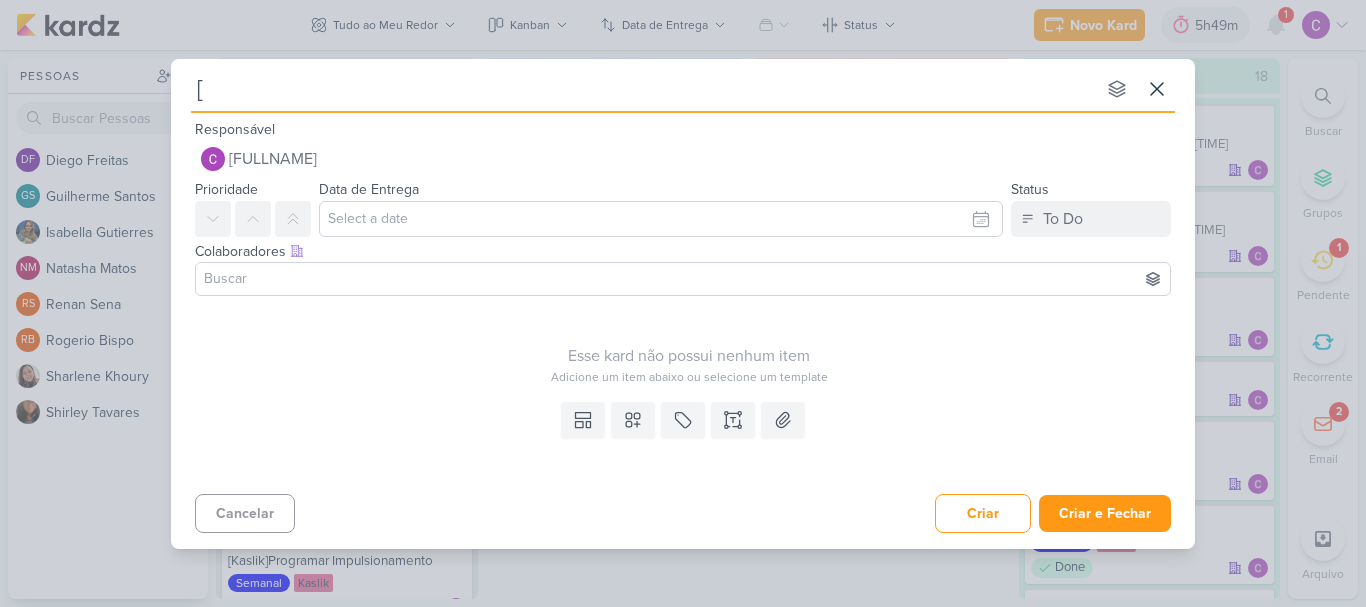 type 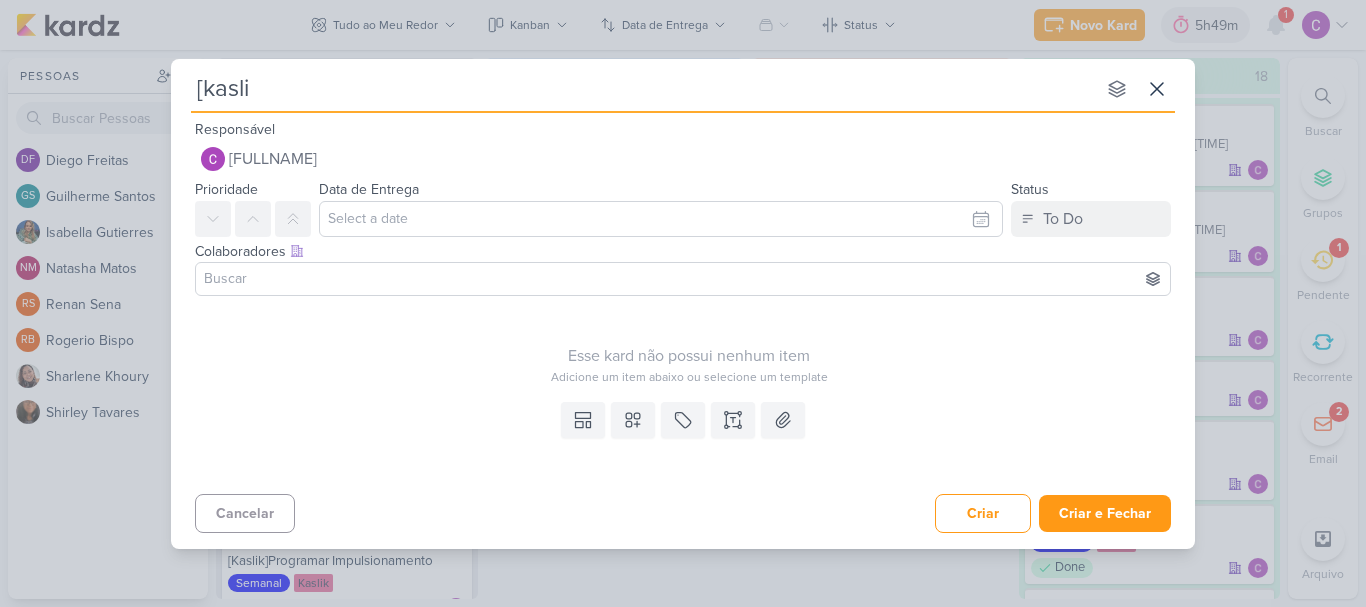 type on "[kaslik]" 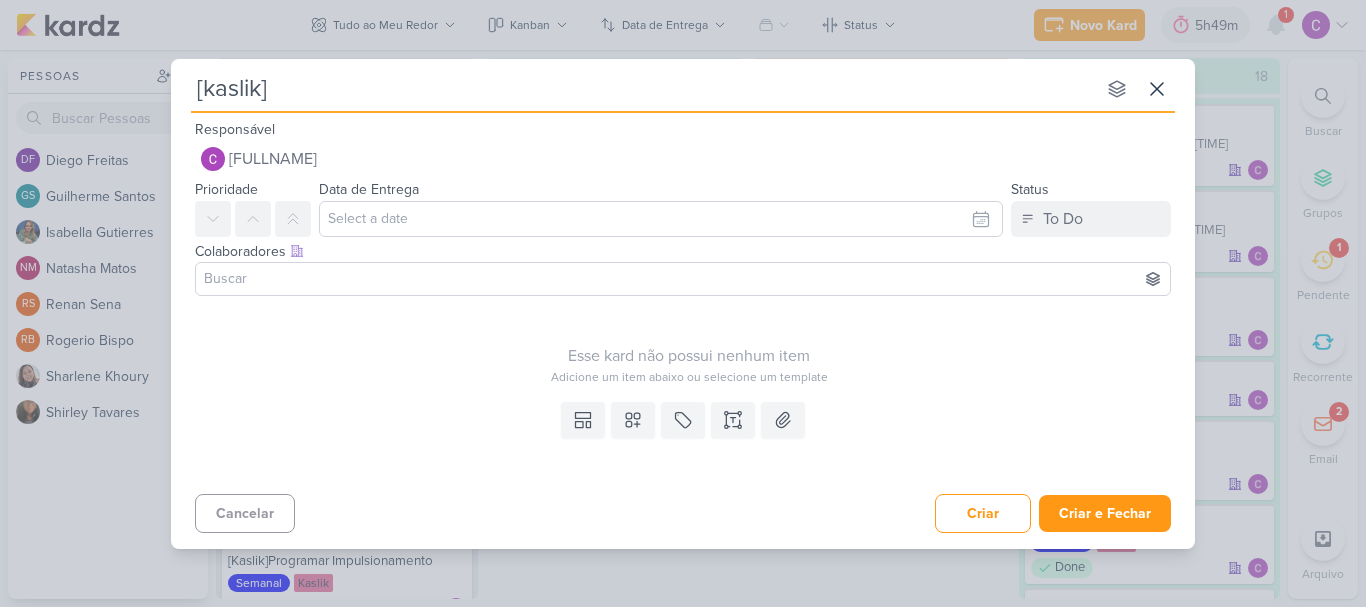 type 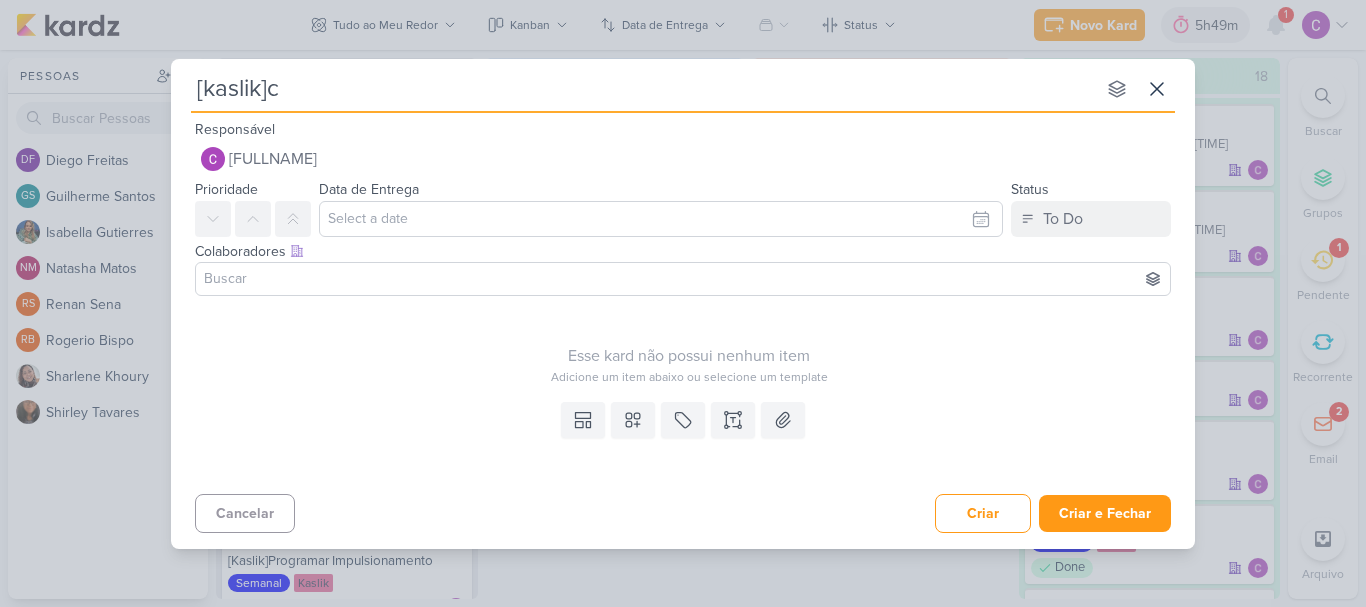 type on "[kaslik]ch" 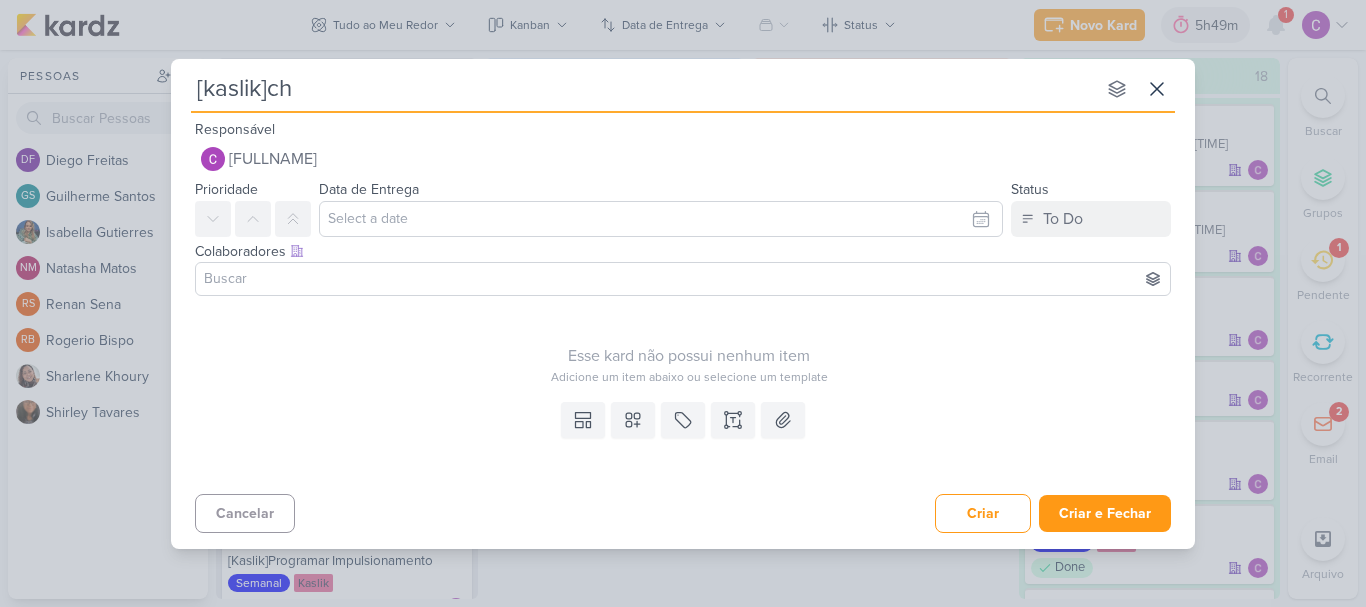 type 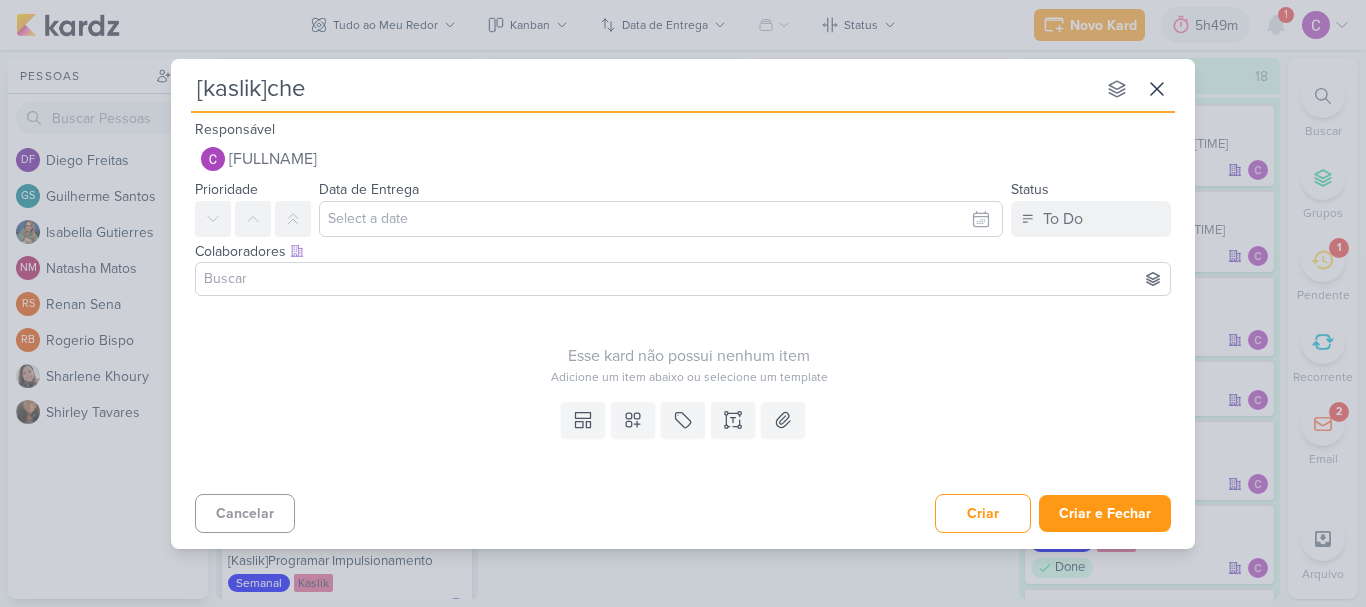 type 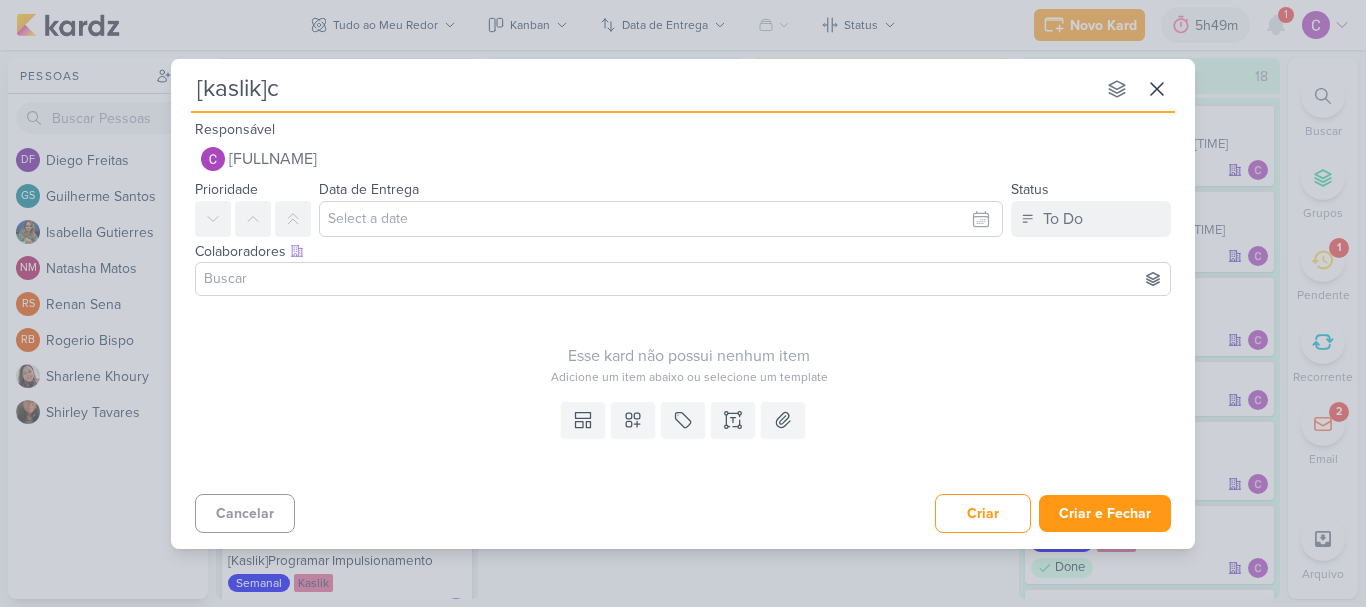 type on "[kaslik]co" 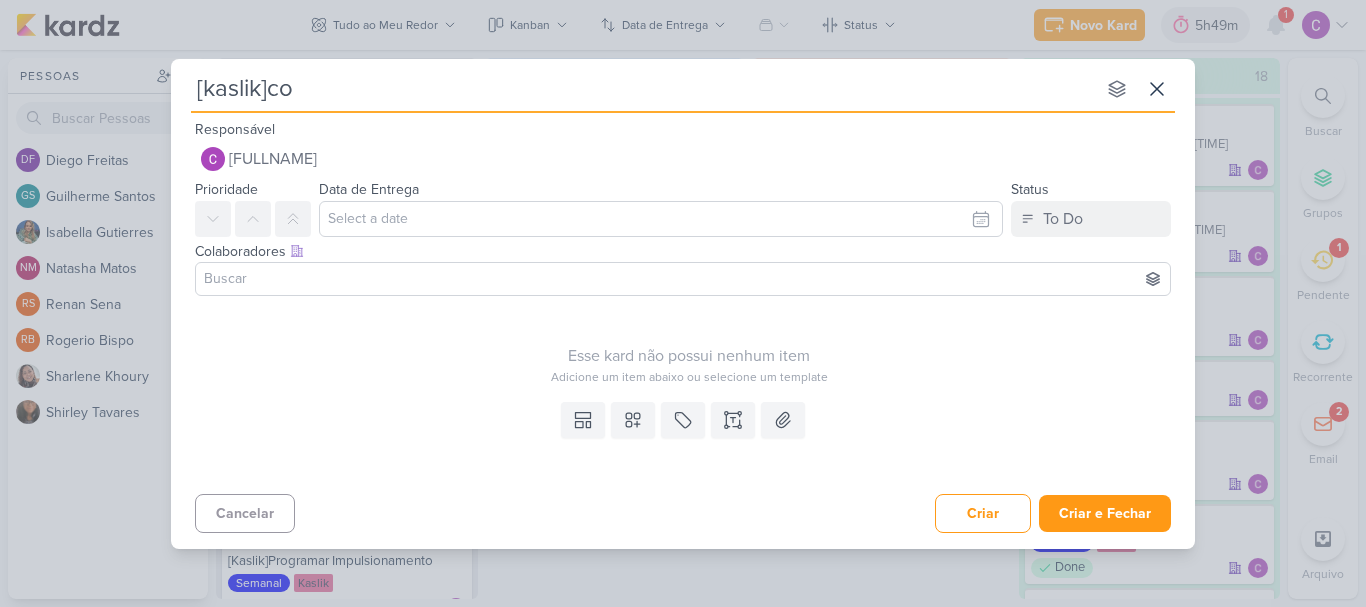 type 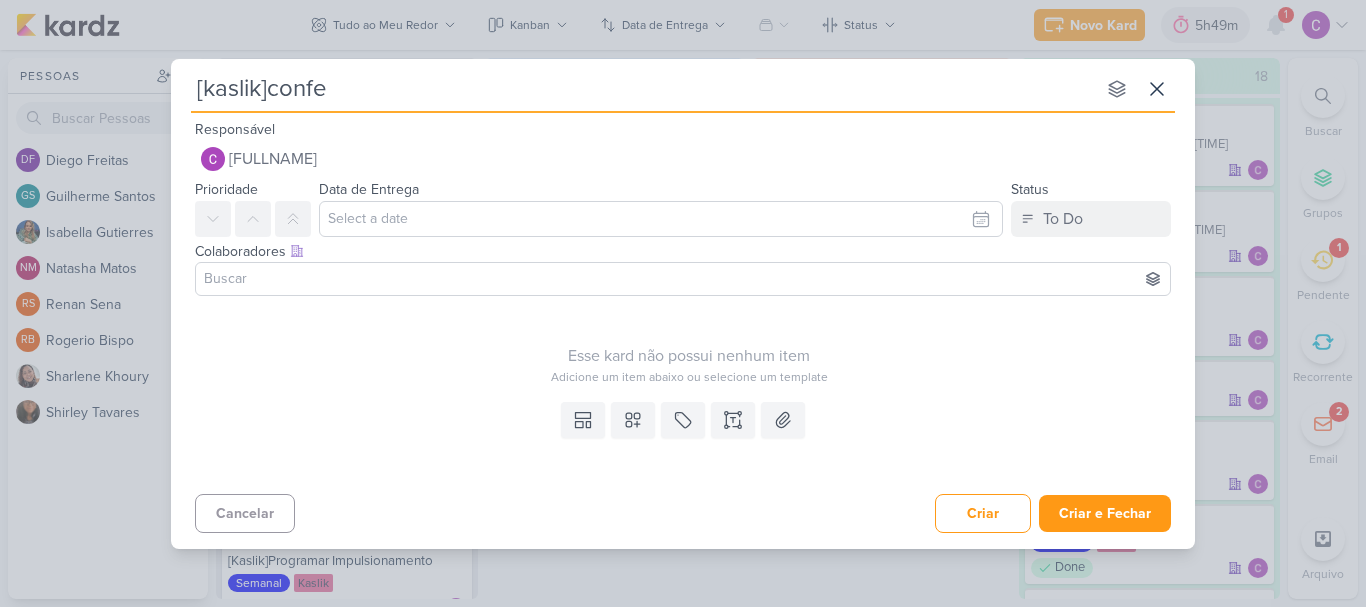 type on "[kaslik]confer" 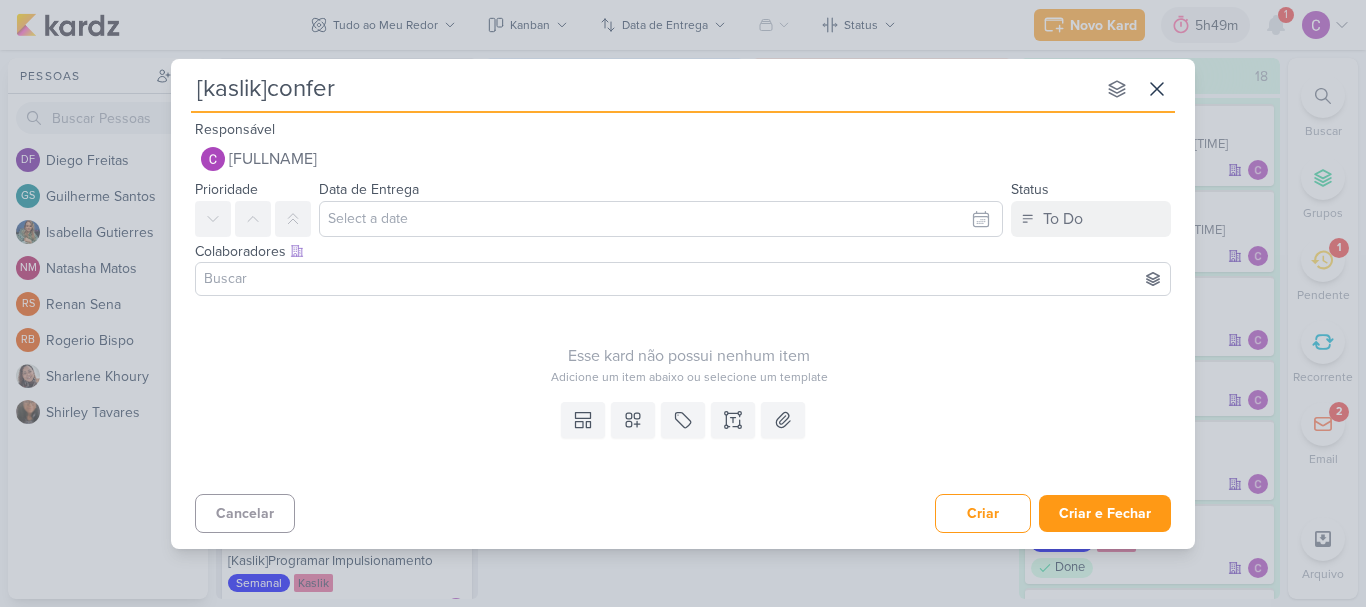 type 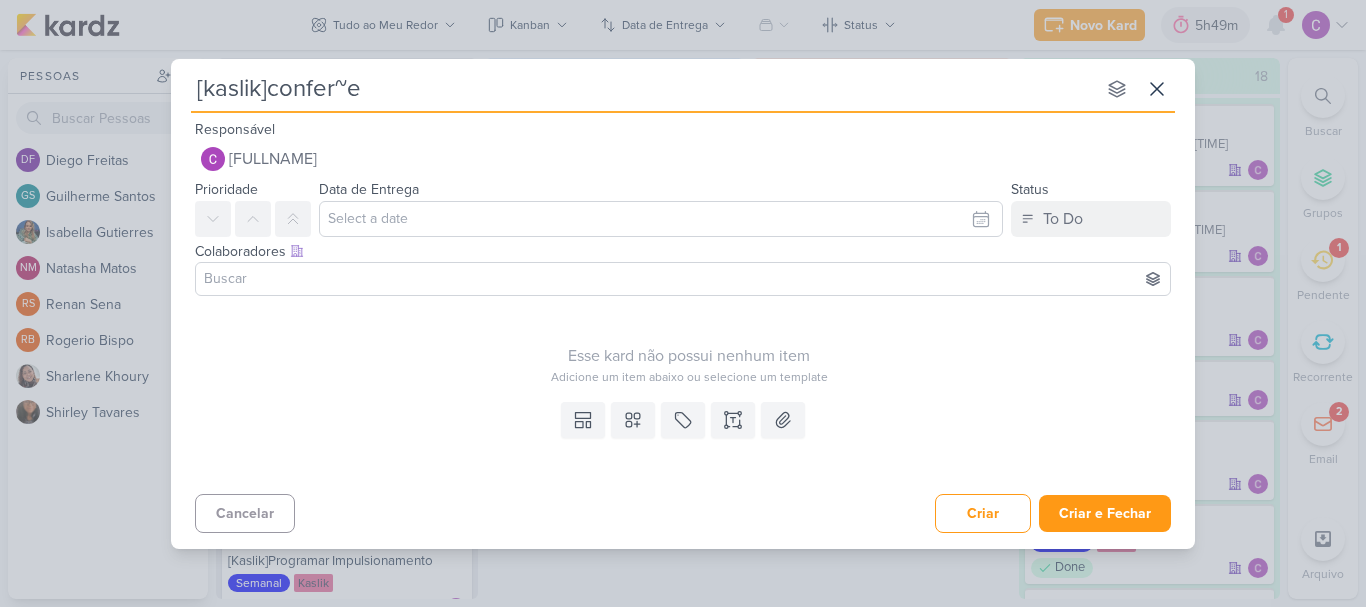 type on "[kaslik]confer~" 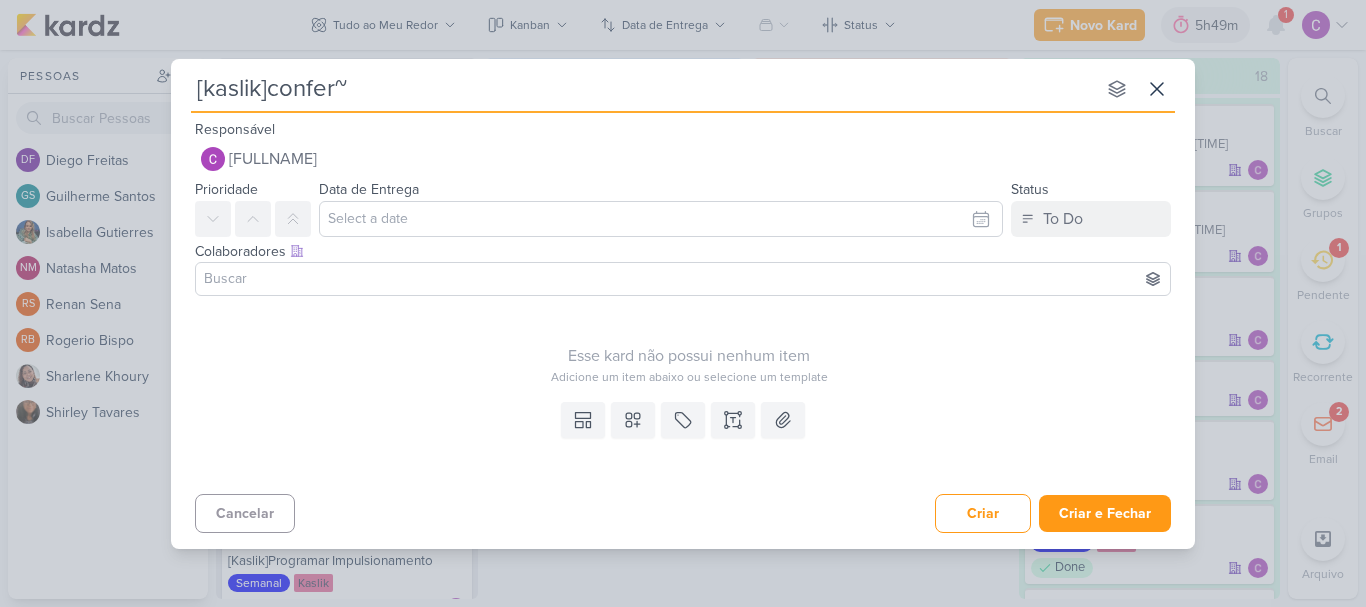 type 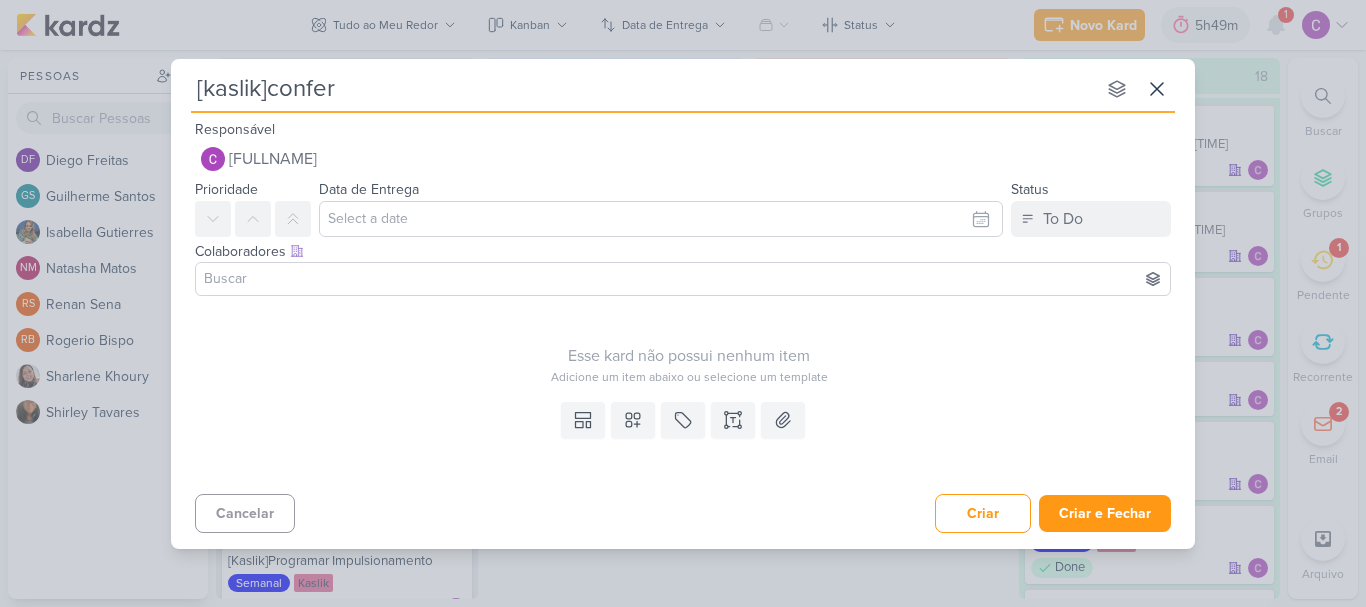 type 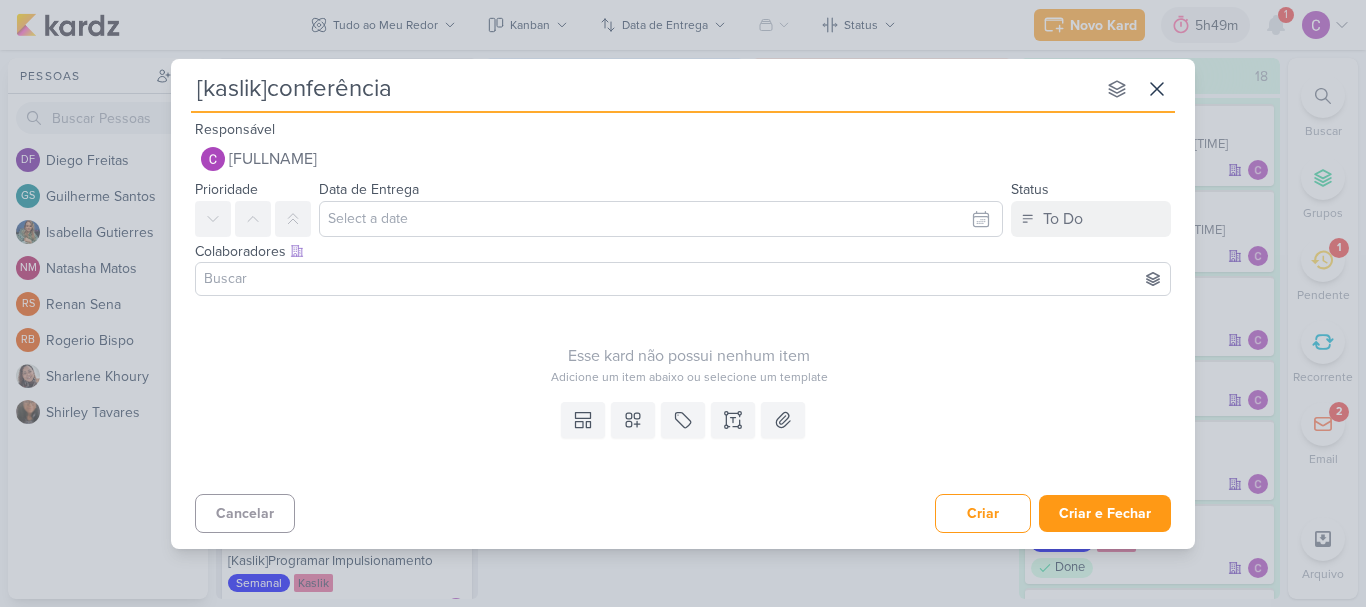 type on "[kaslik]conferência" 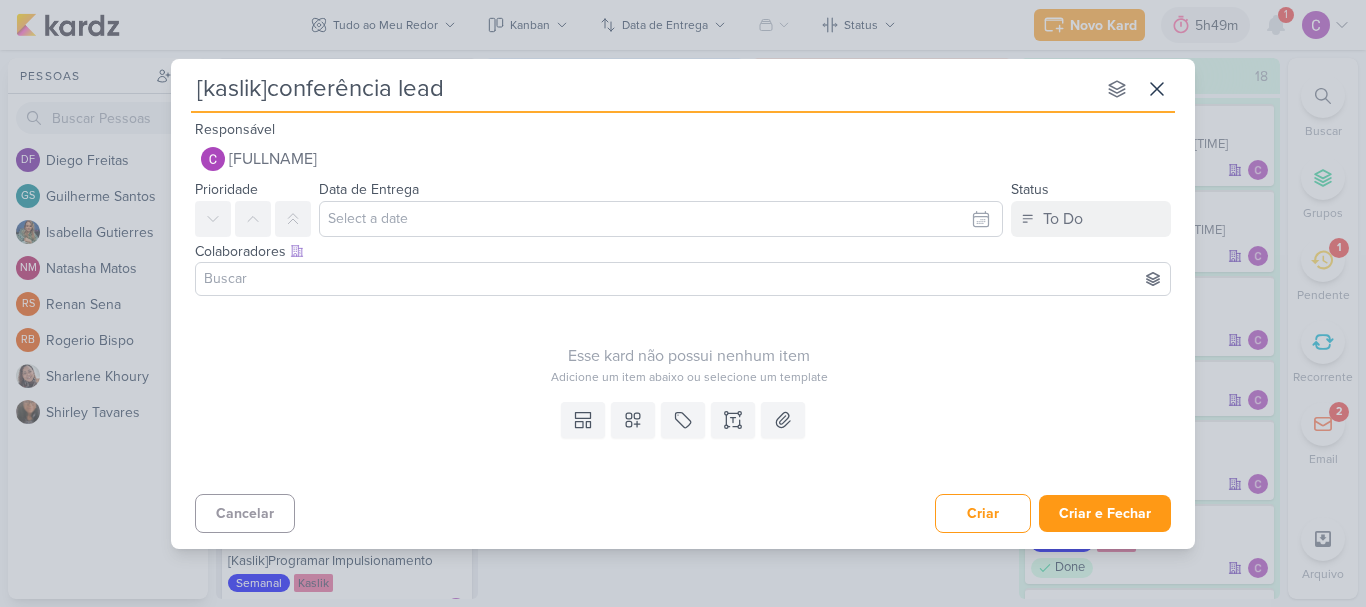 type on "[kaslik]conferência leads" 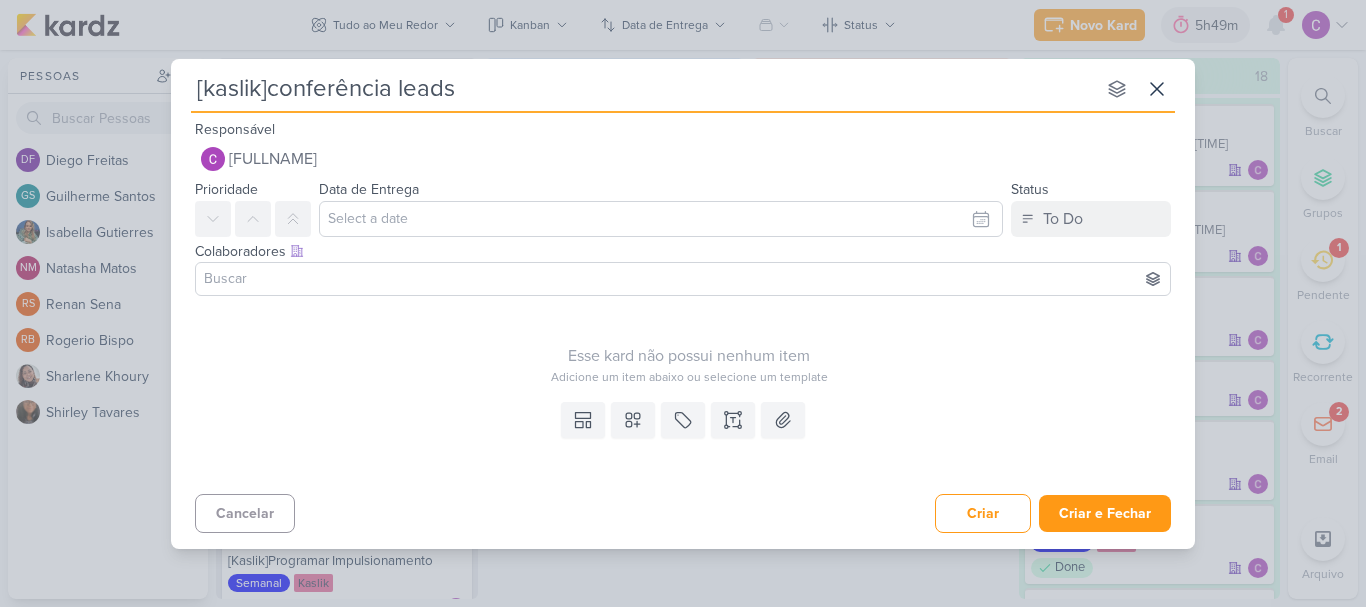 type 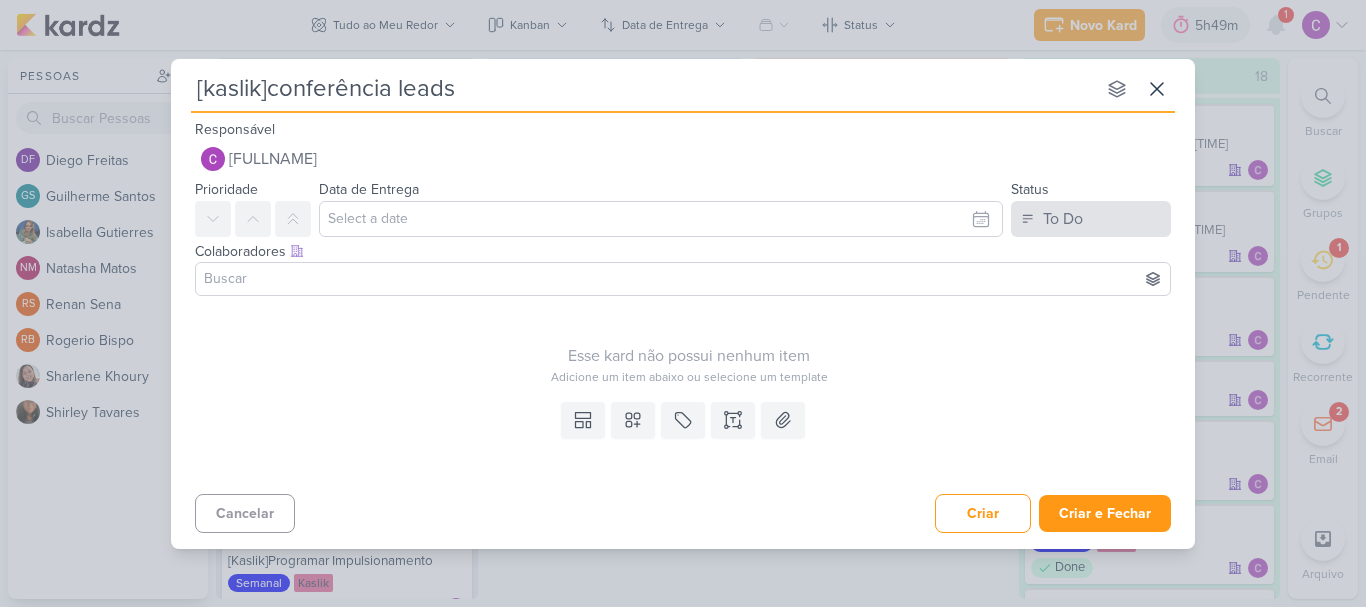 type on "[kaslik]conferência leads" 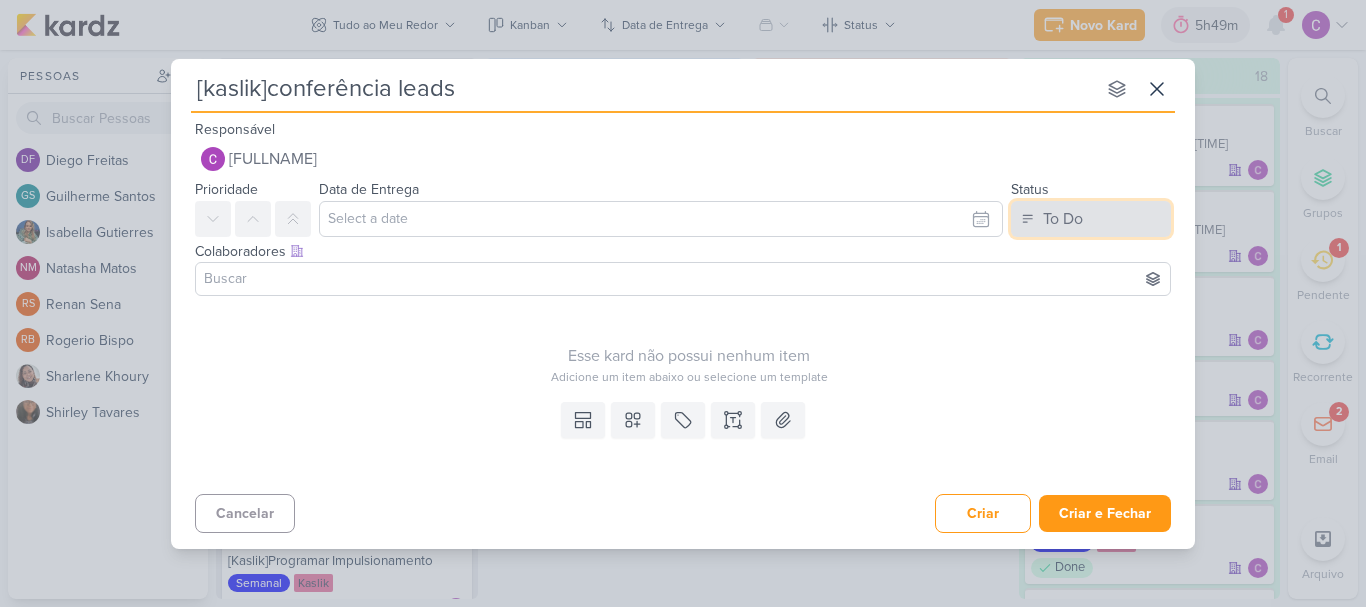click on "To Do" at bounding box center [1063, 219] 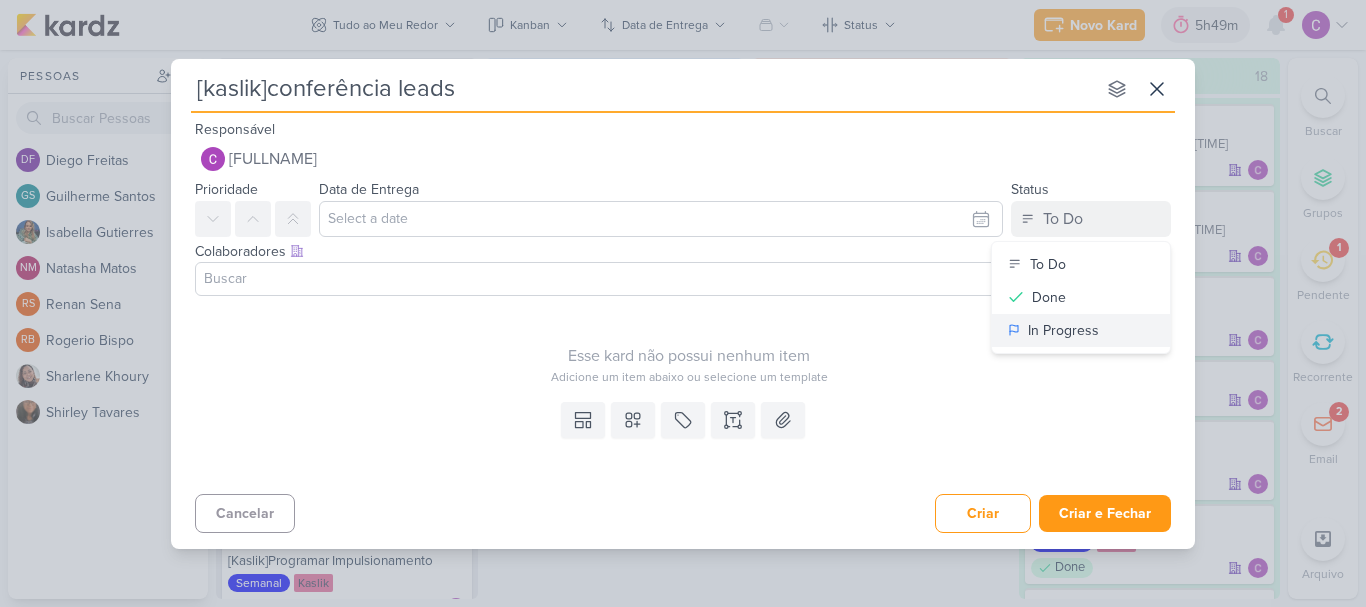 click on "In Progress" at bounding box center [1063, 330] 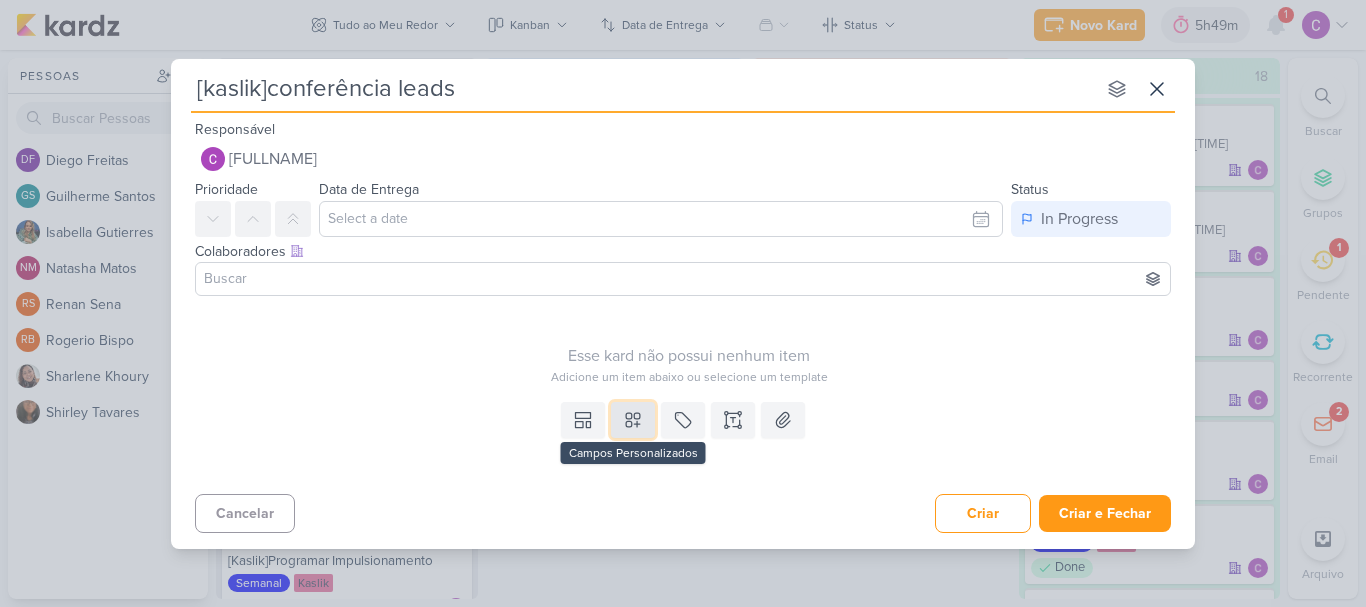 click 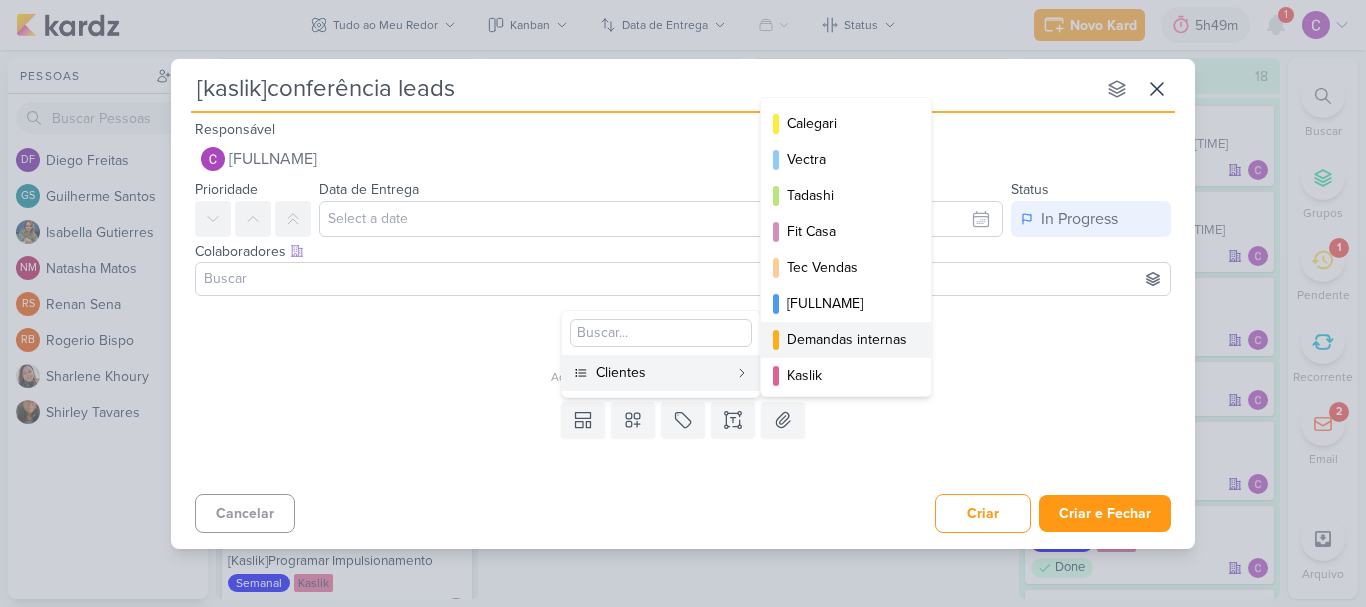scroll, scrollTop: 290, scrollLeft: 0, axis: vertical 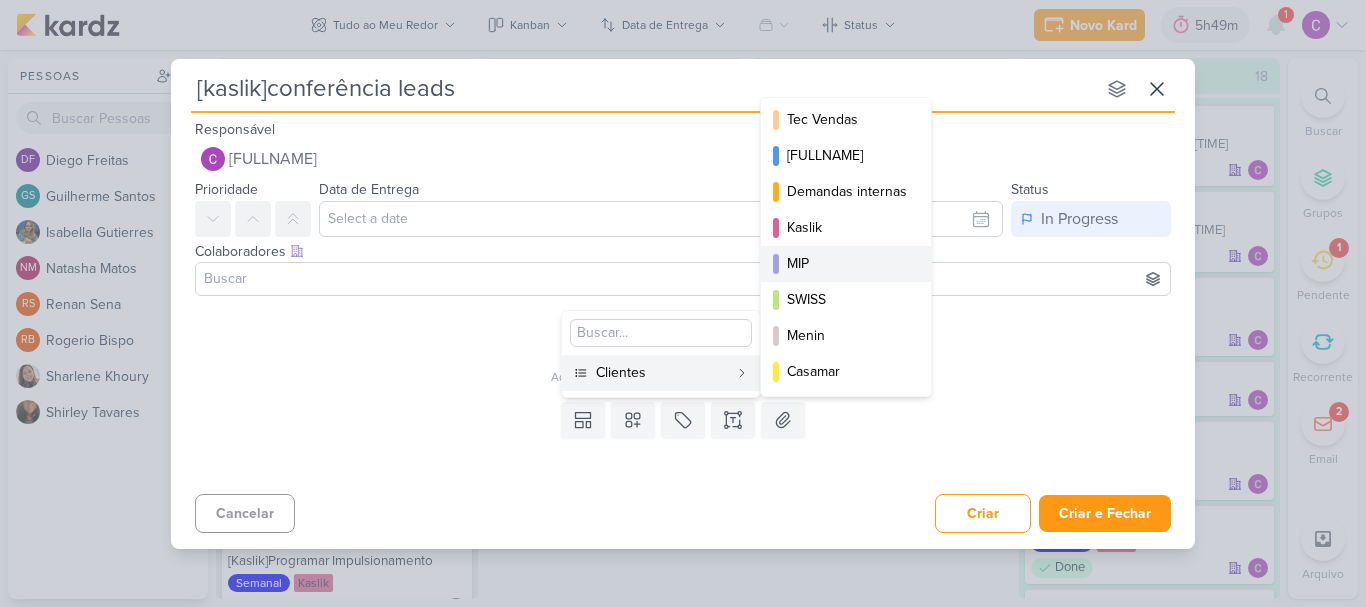 click on "MIP" at bounding box center (847, 263) 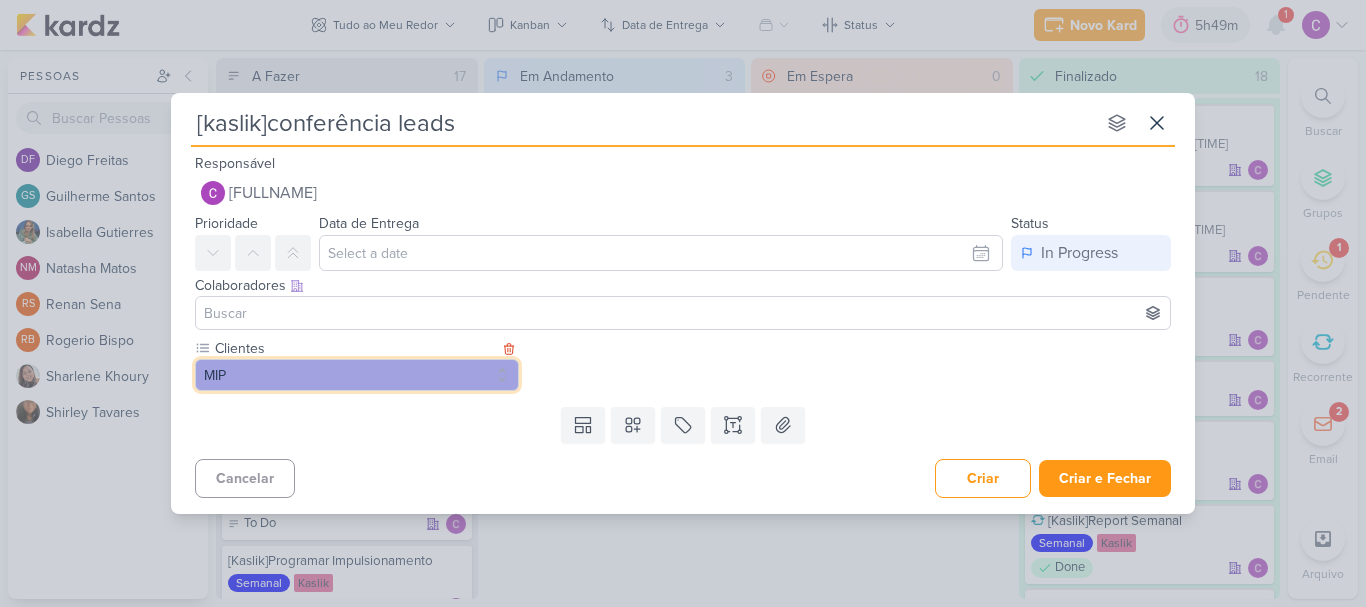 click on "MIP" at bounding box center [357, 375] 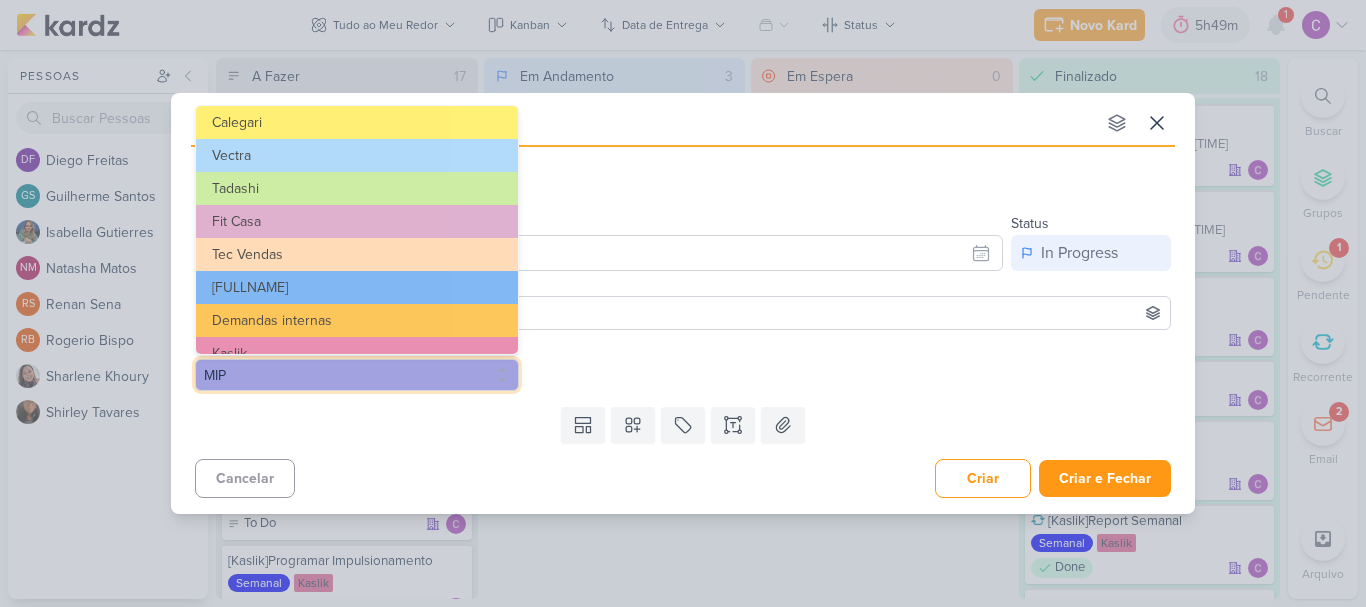scroll, scrollTop: 325, scrollLeft: 0, axis: vertical 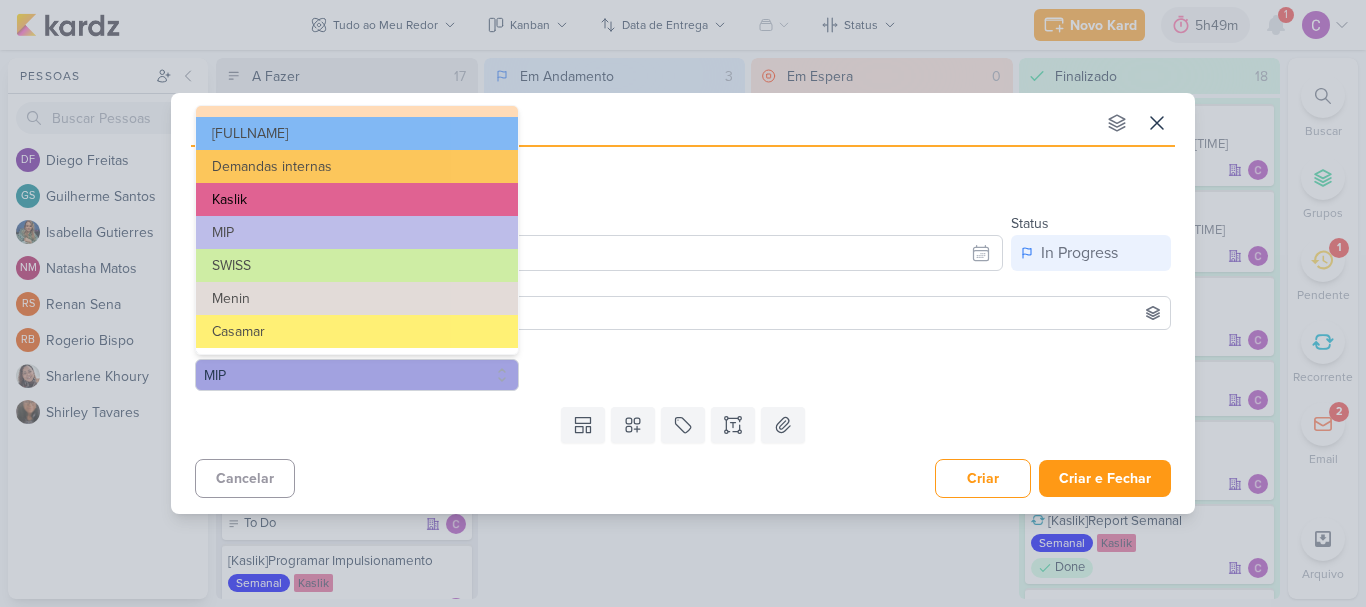 click on "Kaslik" at bounding box center (357, 199) 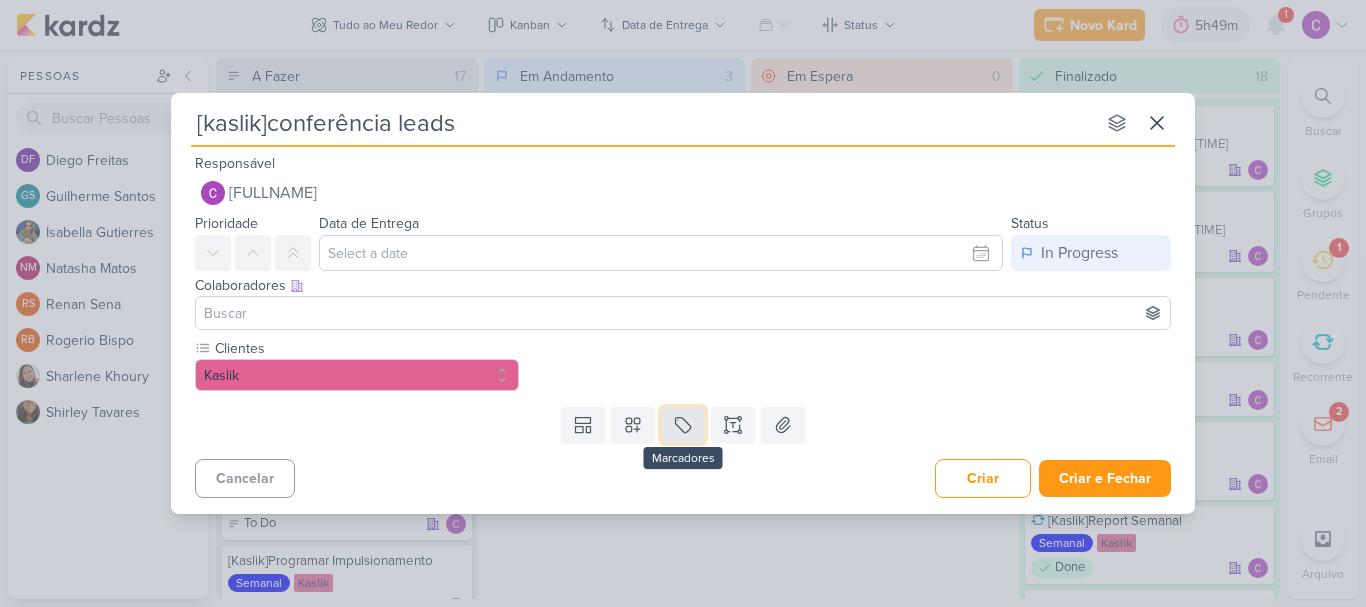 click 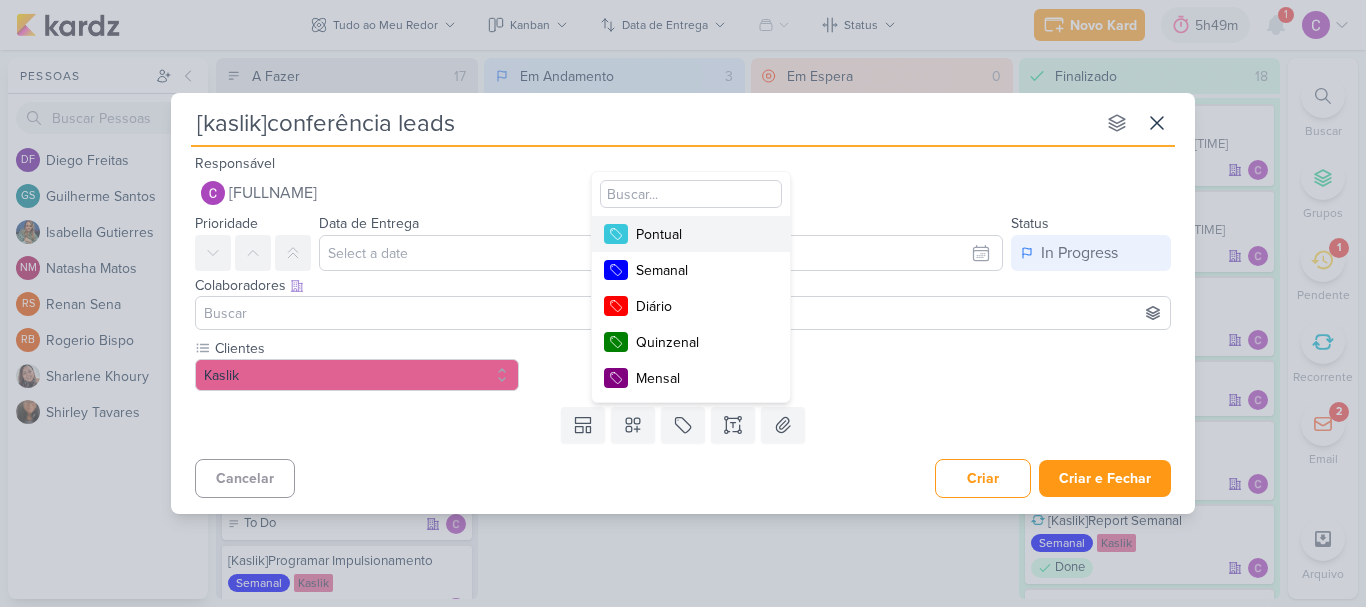 click on "Pontual" at bounding box center [701, 234] 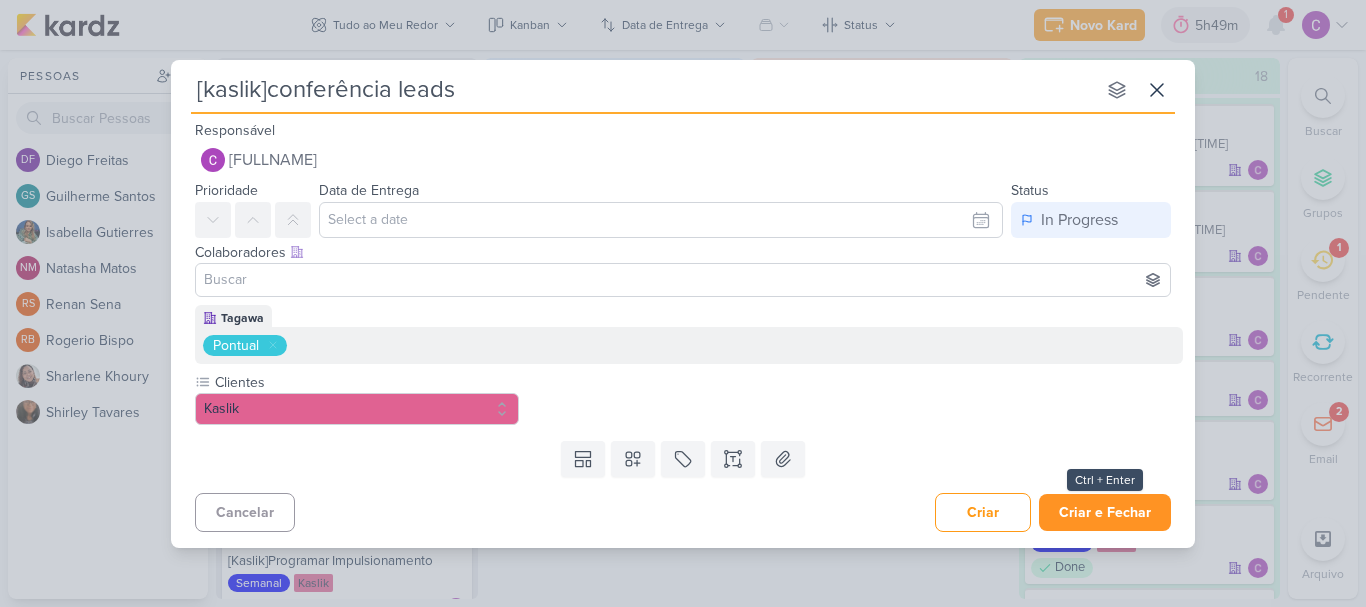 type 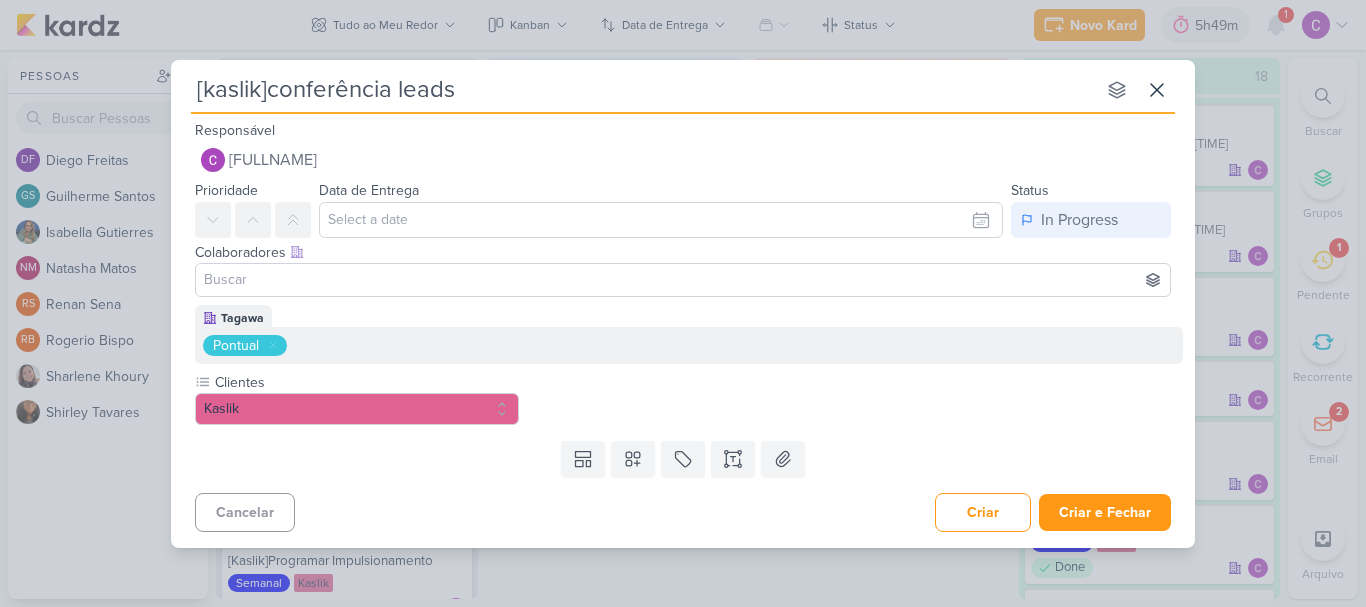 click on "Templates
Campos Personalizados
Clientes
Eztec ARTZ AVT Calper MIP" at bounding box center [683, 459] 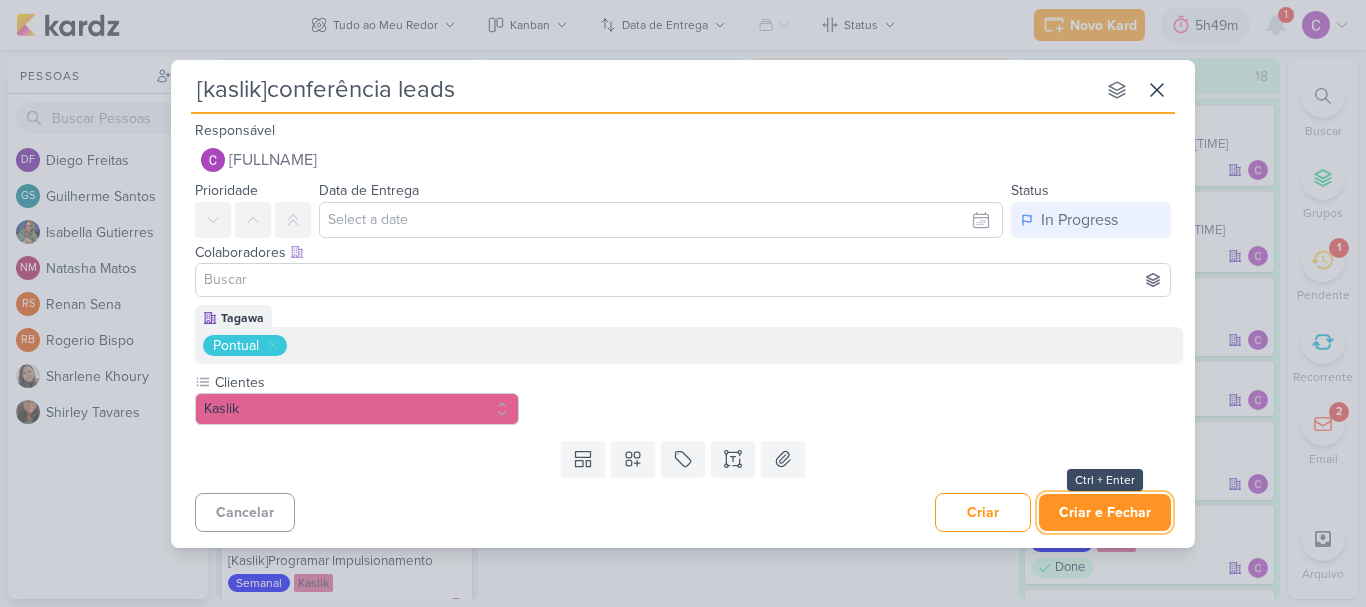 click on "Criar e Fechar" at bounding box center [1105, 512] 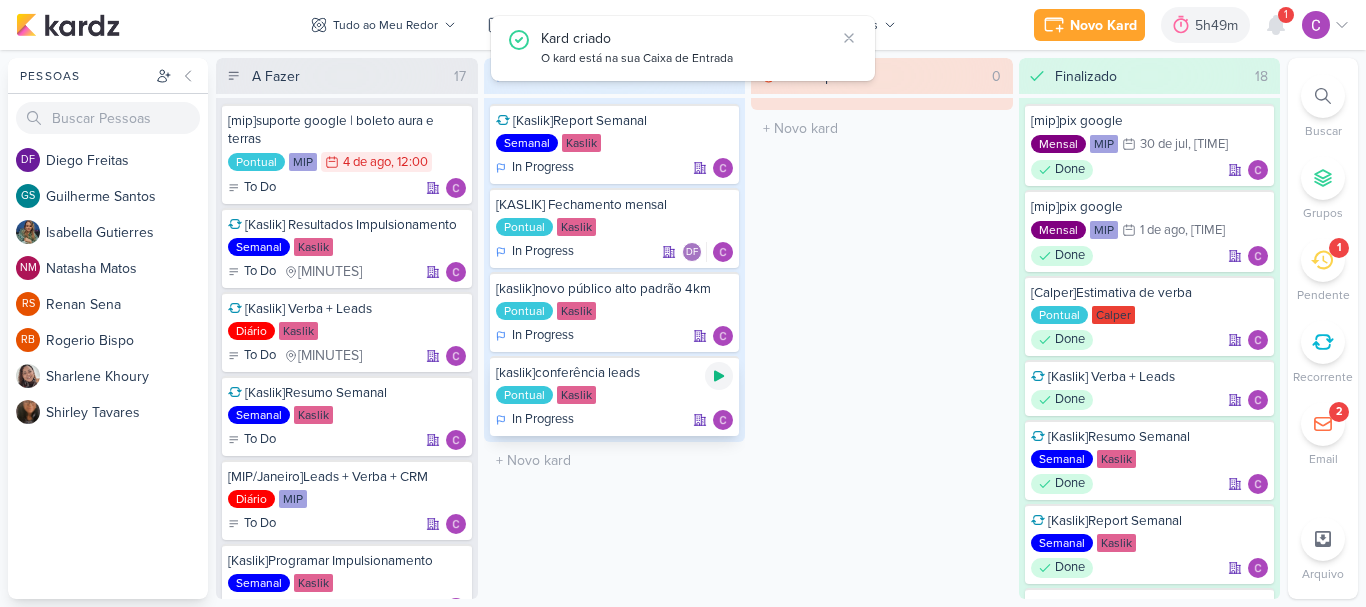 click 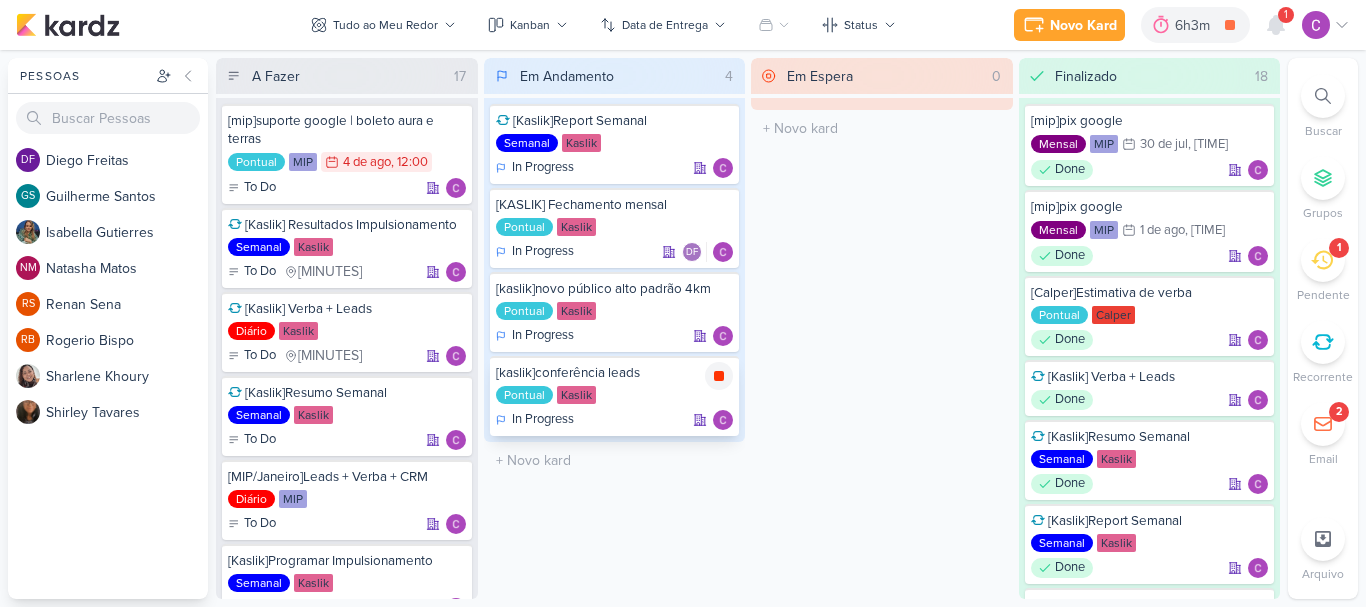 click 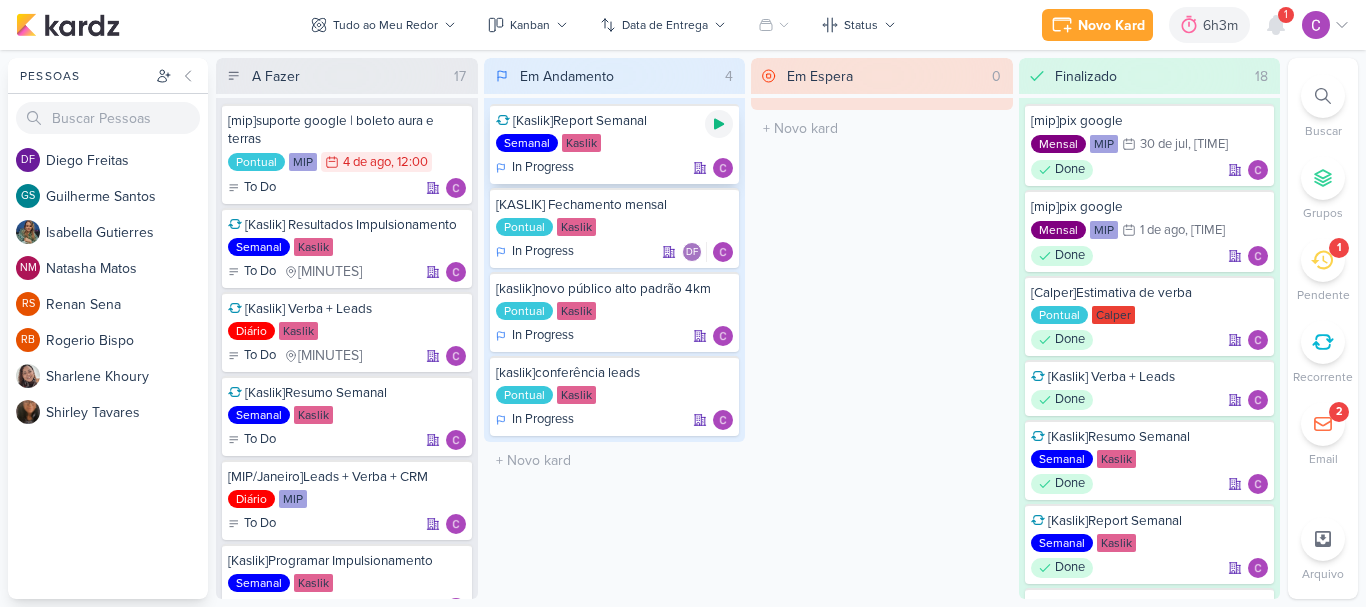 click 